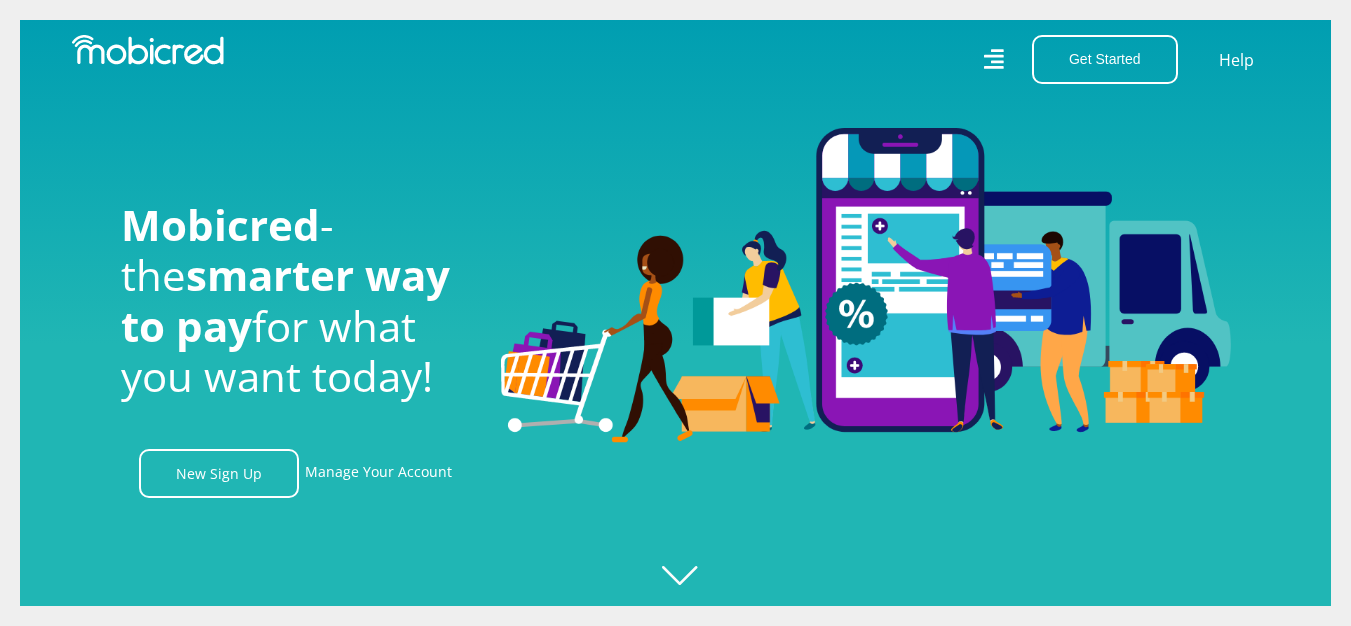 scroll, scrollTop: 0, scrollLeft: 0, axis: both 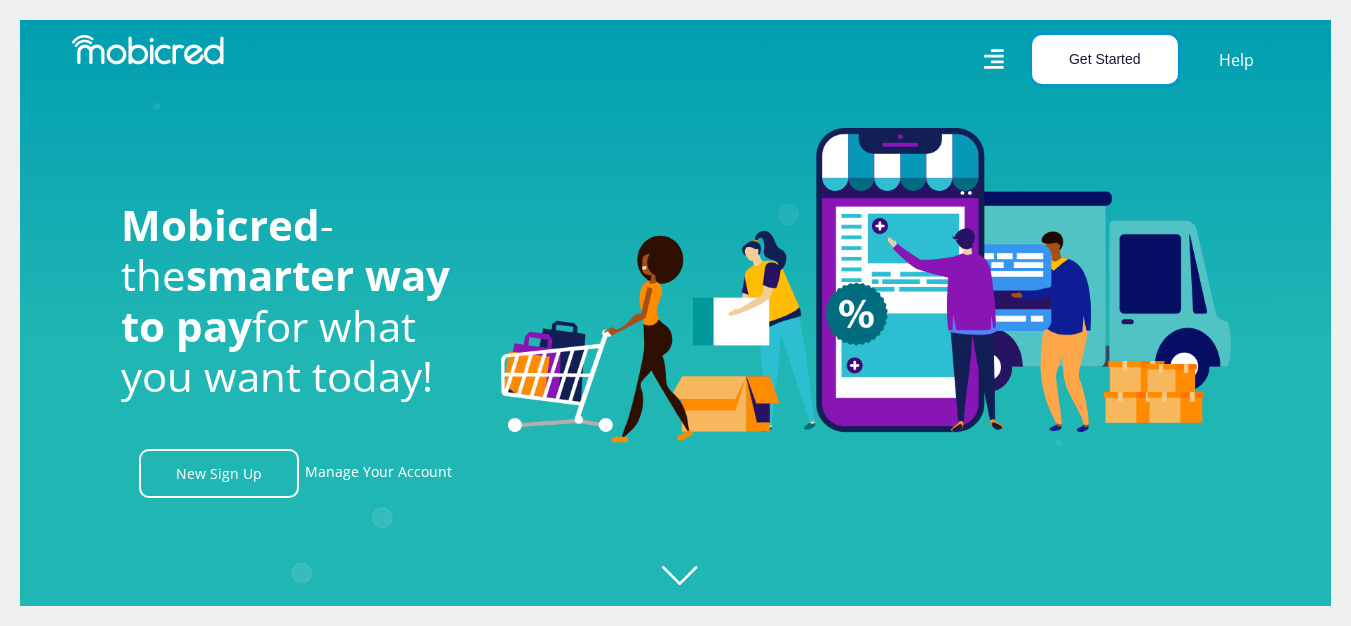 click on "Get Started" at bounding box center (1105, 59) 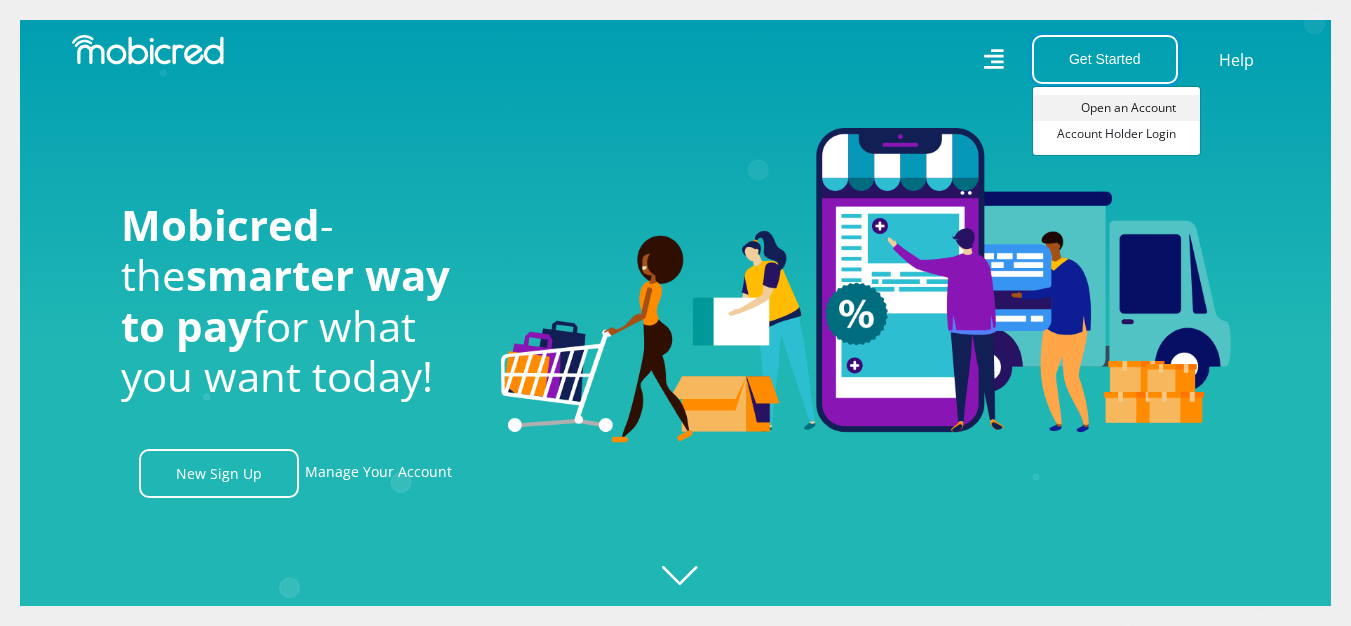 scroll, scrollTop: 0, scrollLeft: 3705, axis: horizontal 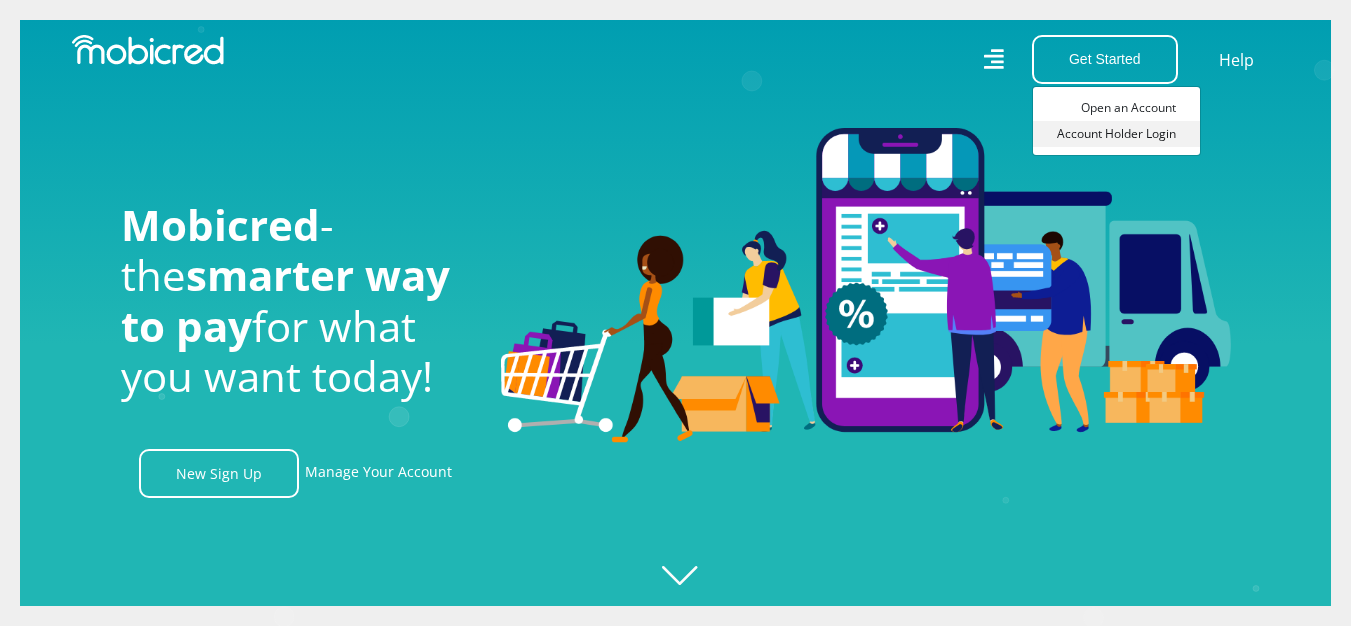 click on "Account Holder Login" at bounding box center (1116, 134) 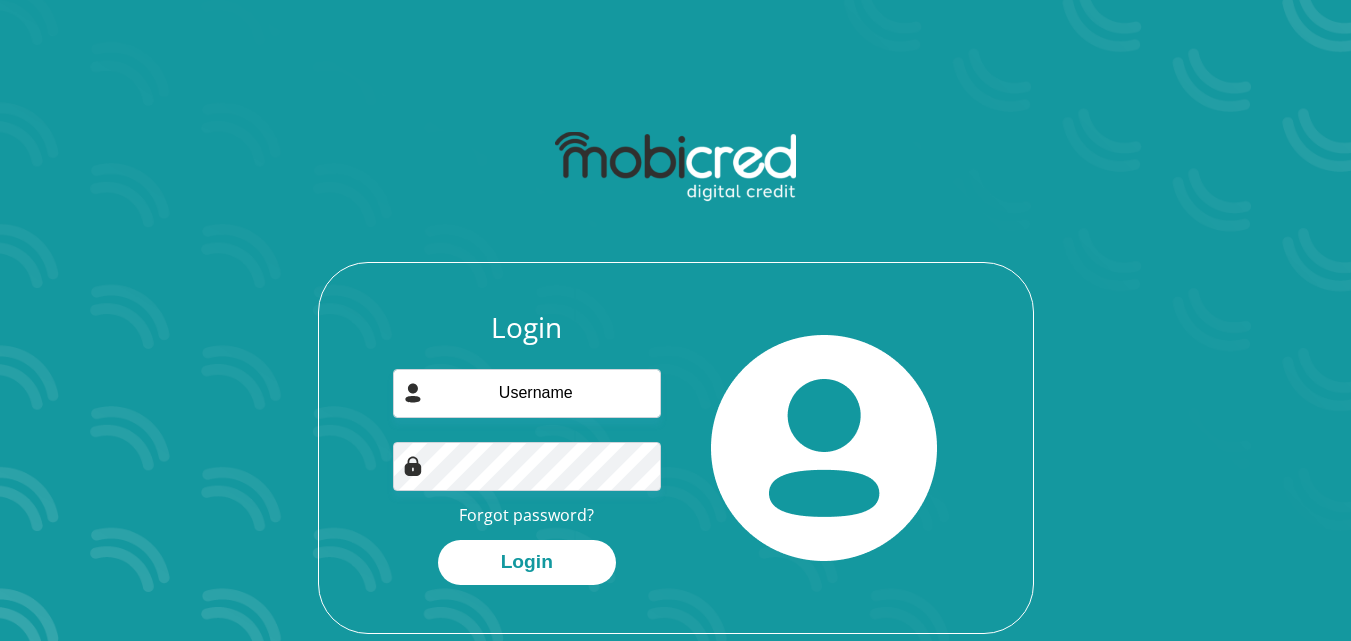 scroll, scrollTop: 0, scrollLeft: 0, axis: both 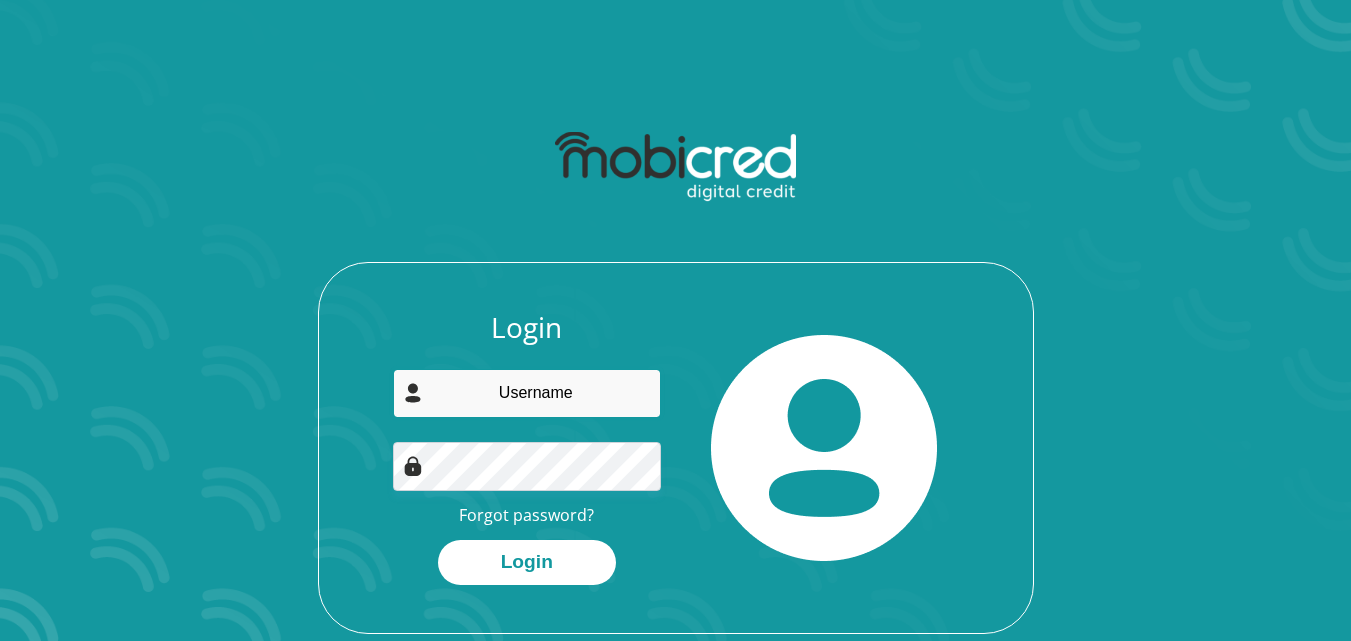click at bounding box center [527, 393] 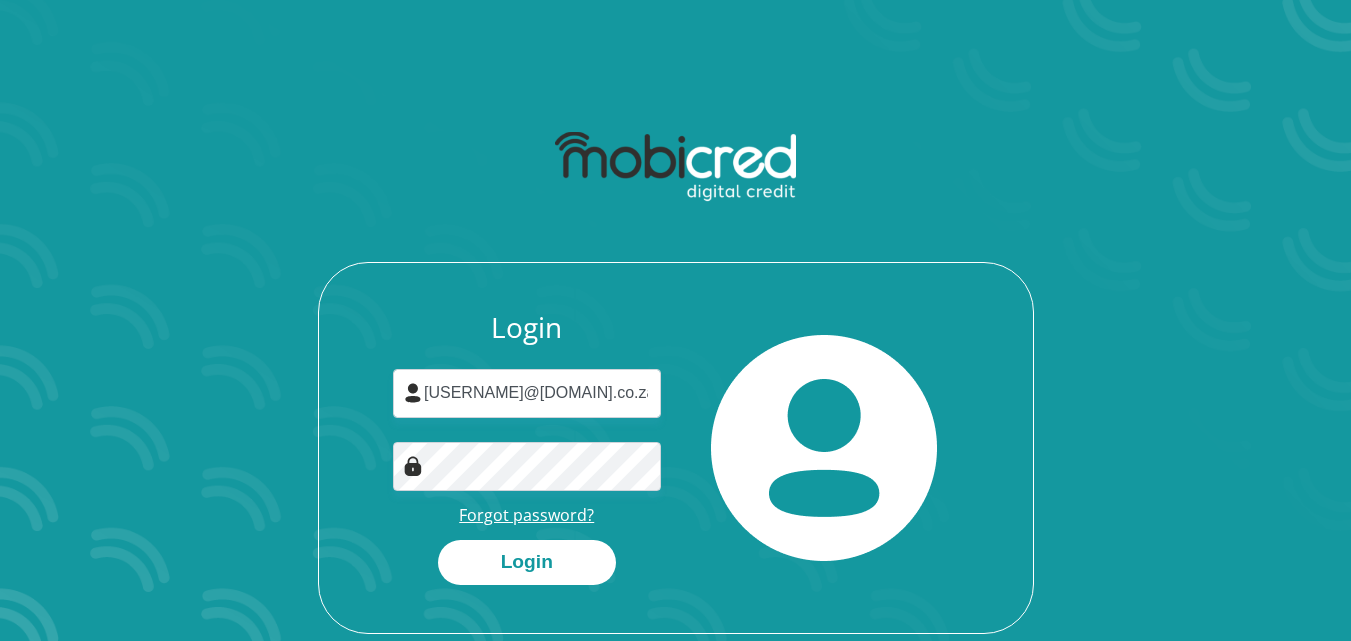 click on "Forgot password?" at bounding box center (526, 515) 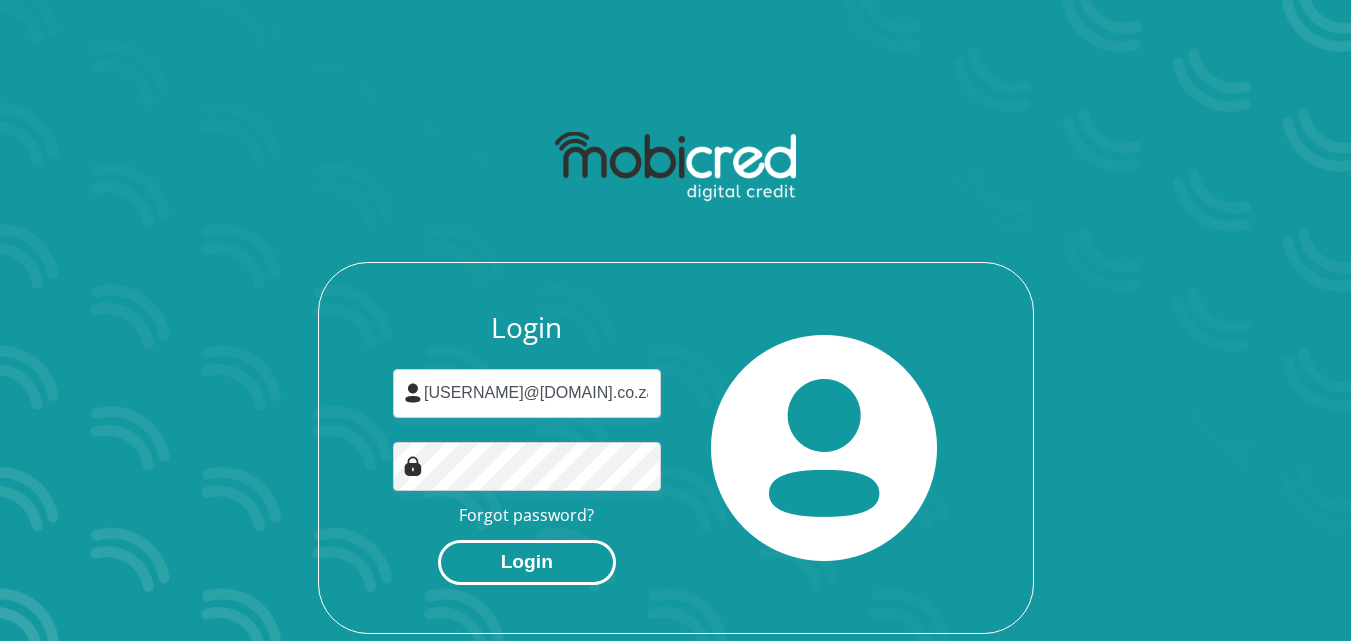 click on "Login" at bounding box center [527, 562] 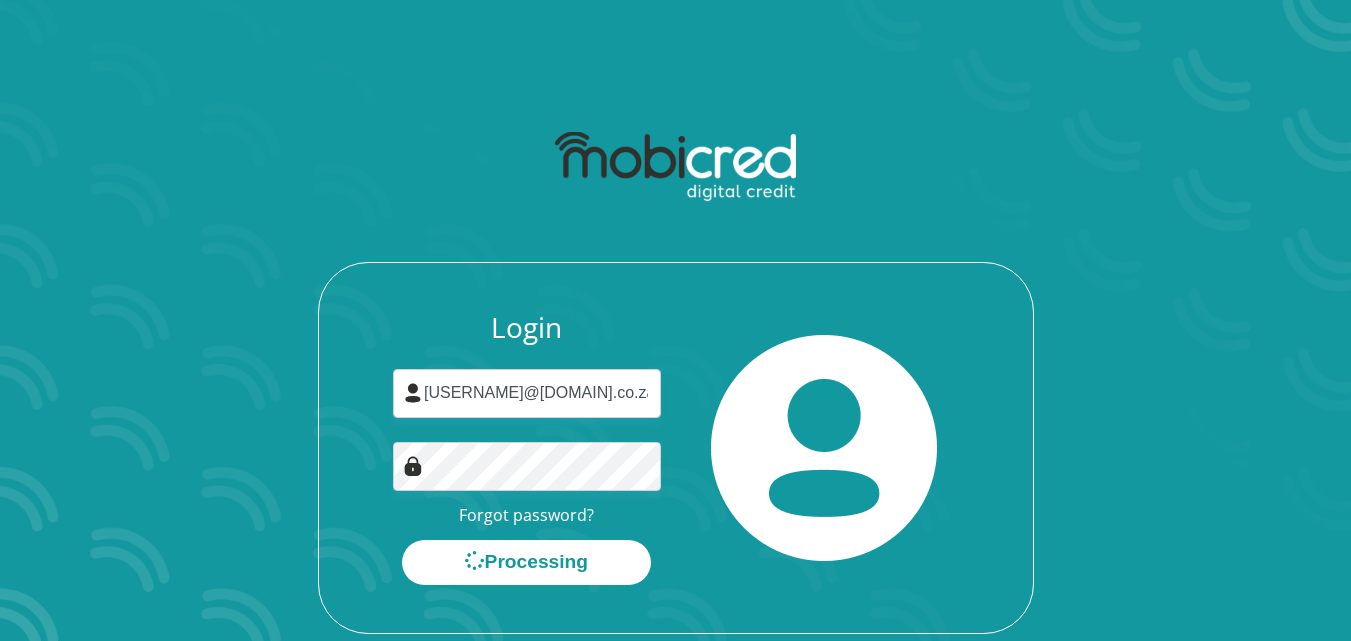 scroll, scrollTop: 0, scrollLeft: 0, axis: both 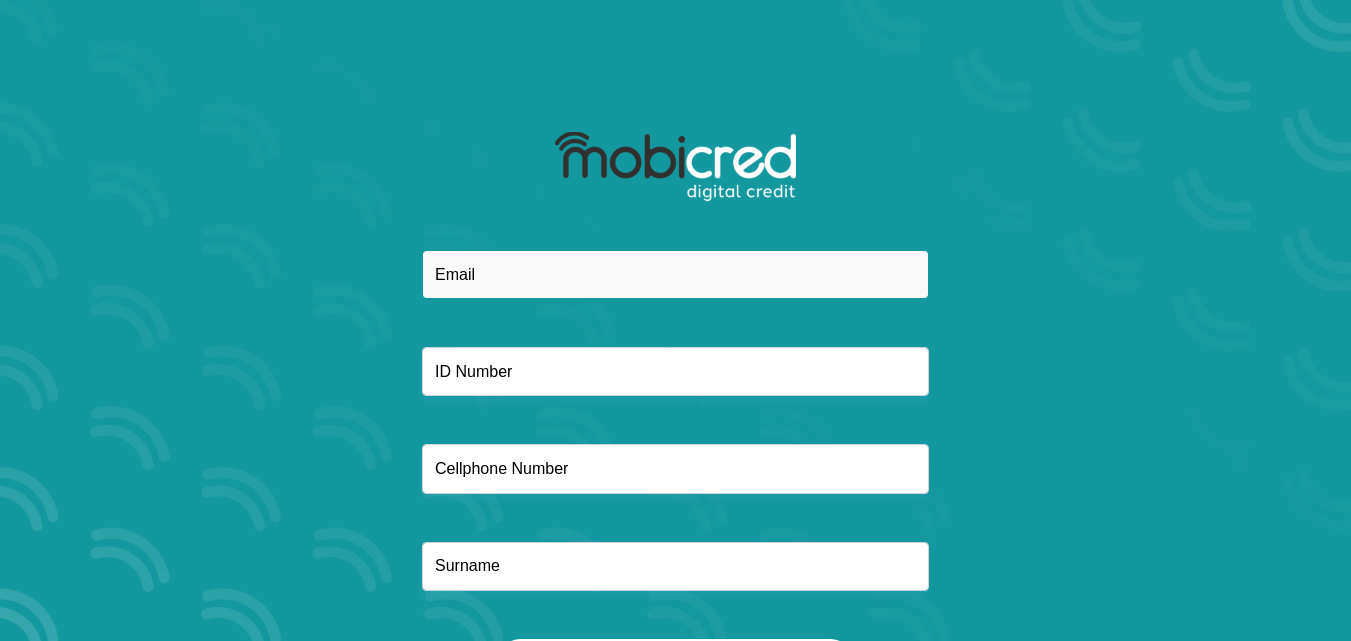 click at bounding box center (675, 274) 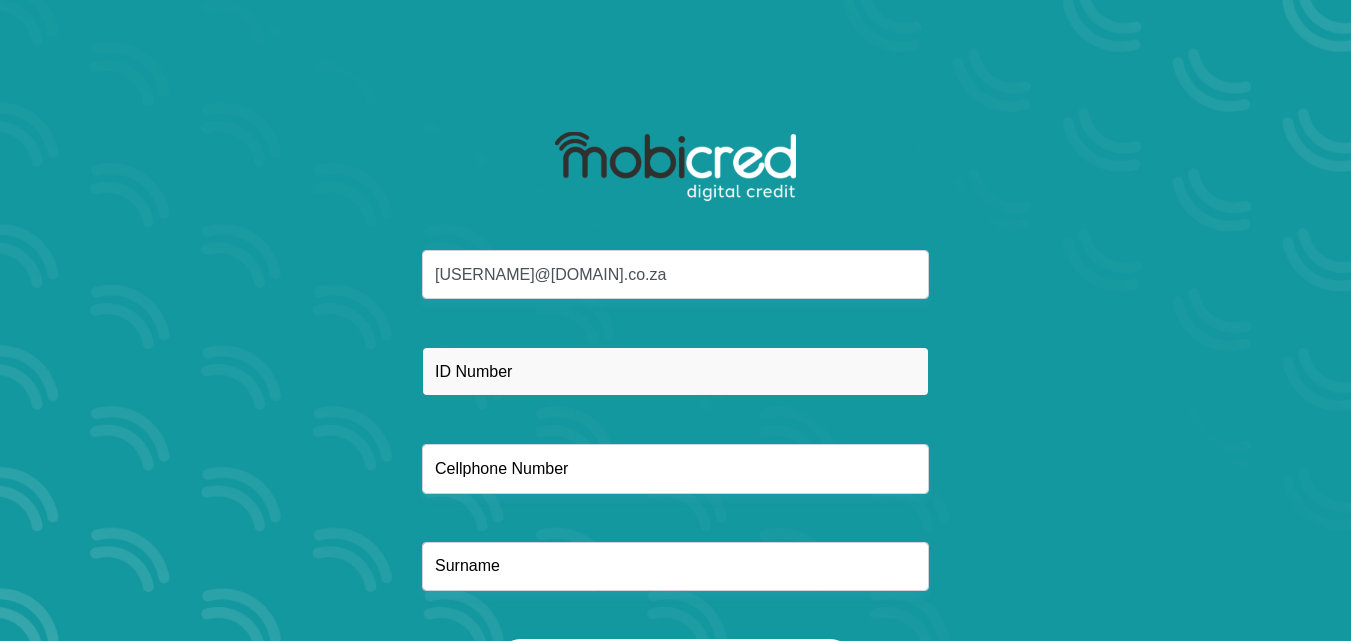 click at bounding box center (675, 371) 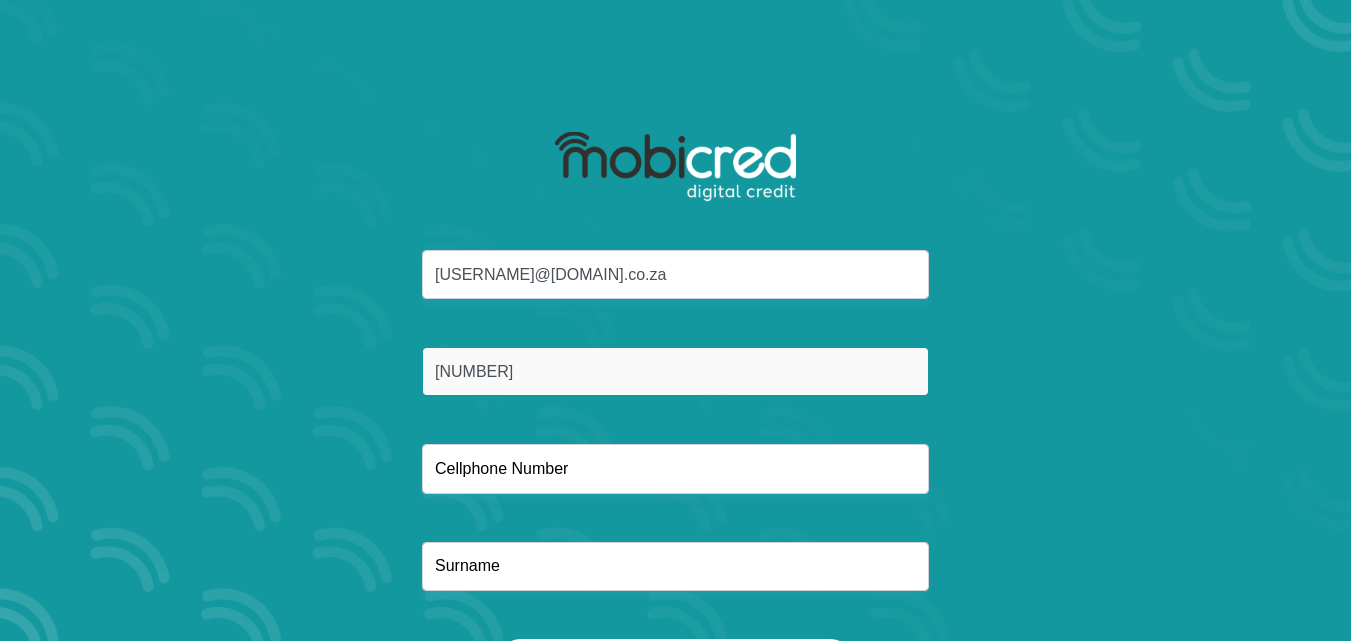 type on "8811225252081" 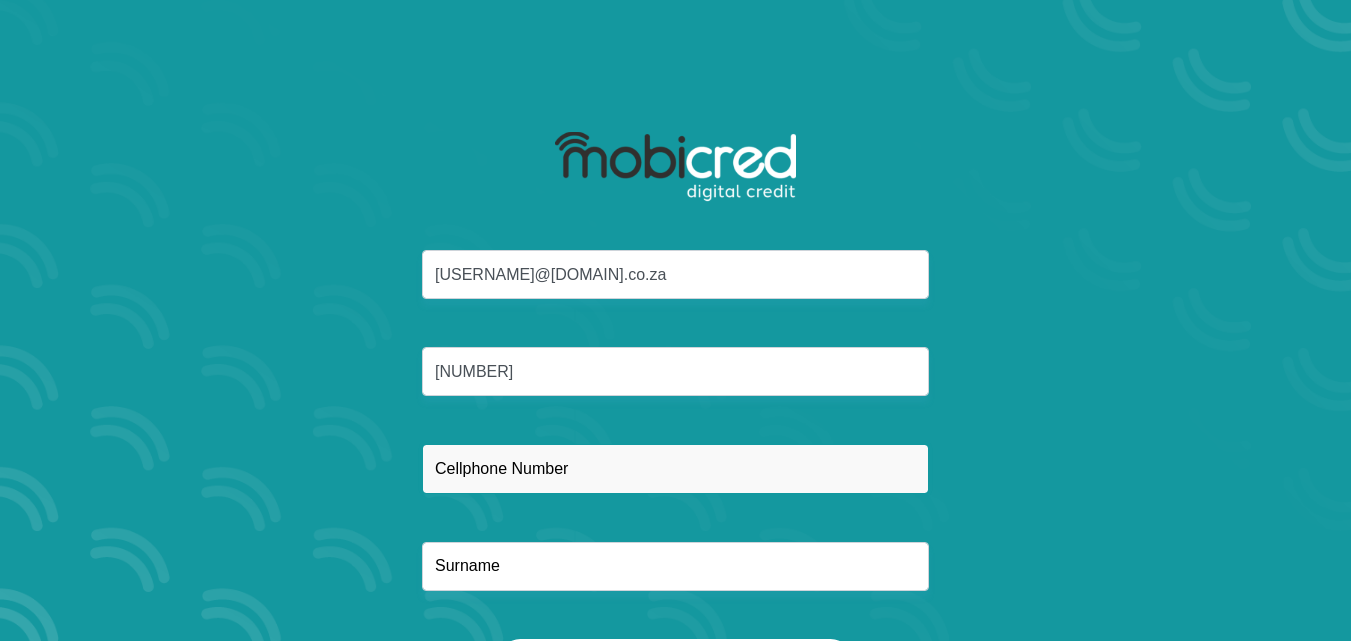 click at bounding box center [675, 468] 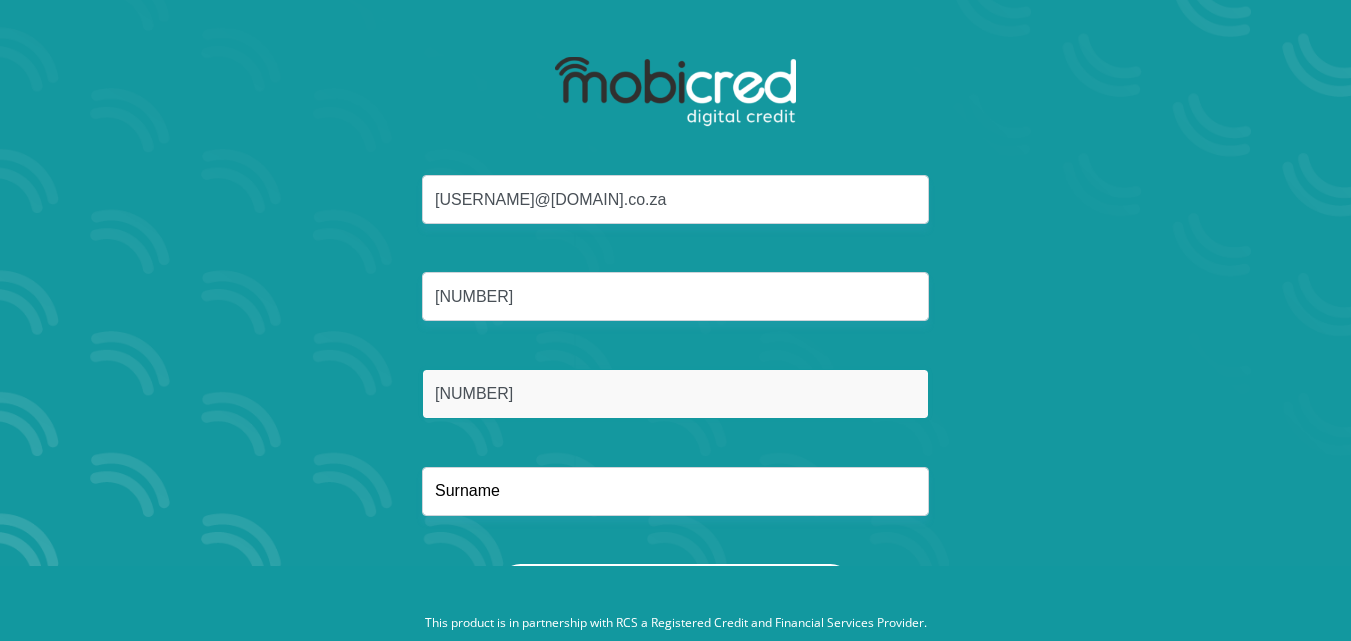 scroll, scrollTop: 114, scrollLeft: 0, axis: vertical 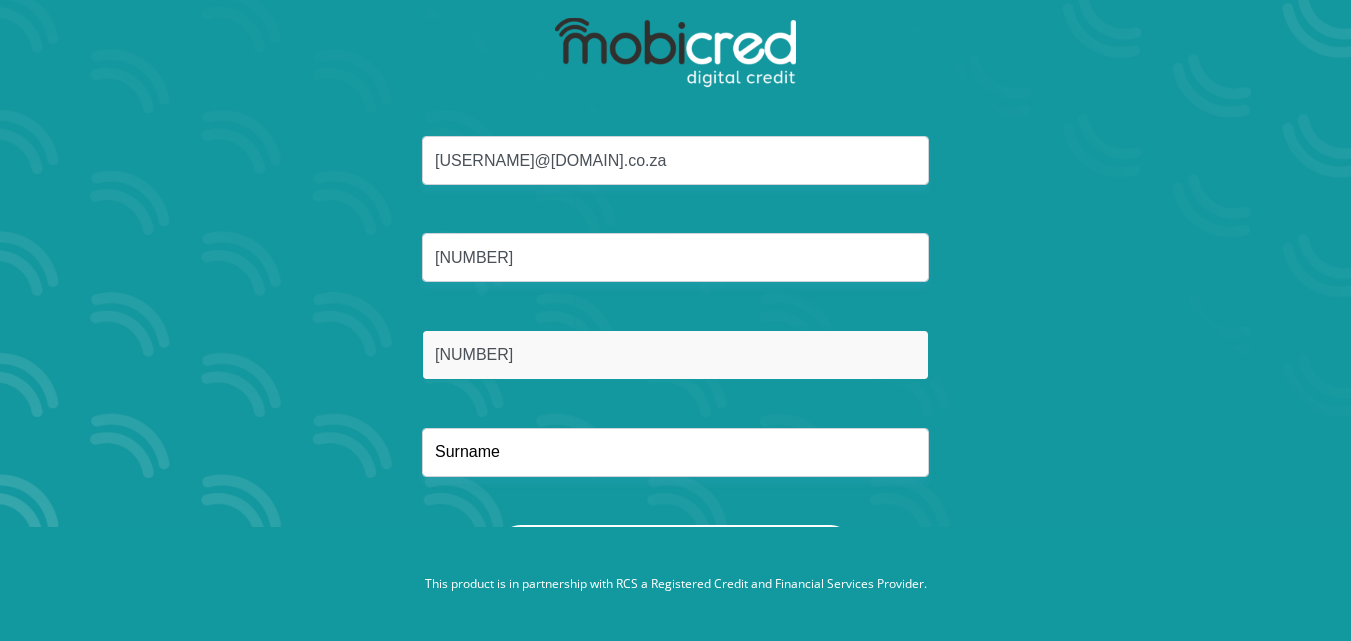 type on "0645755040" 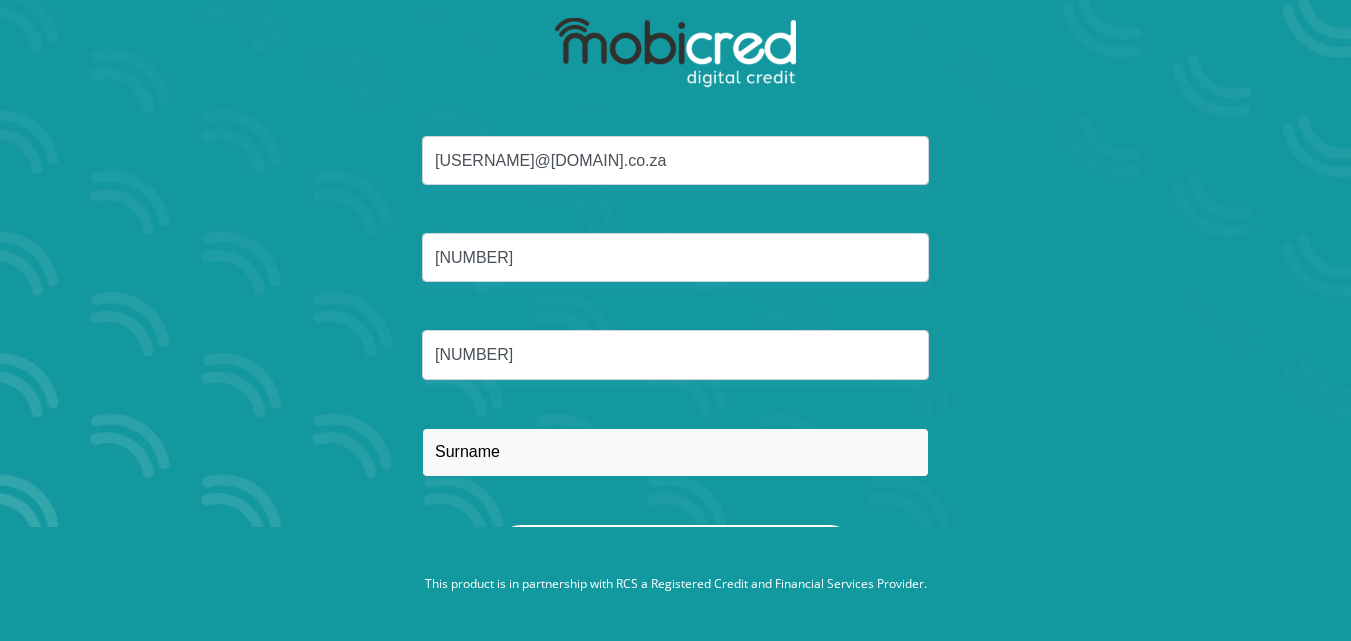 click at bounding box center (675, 452) 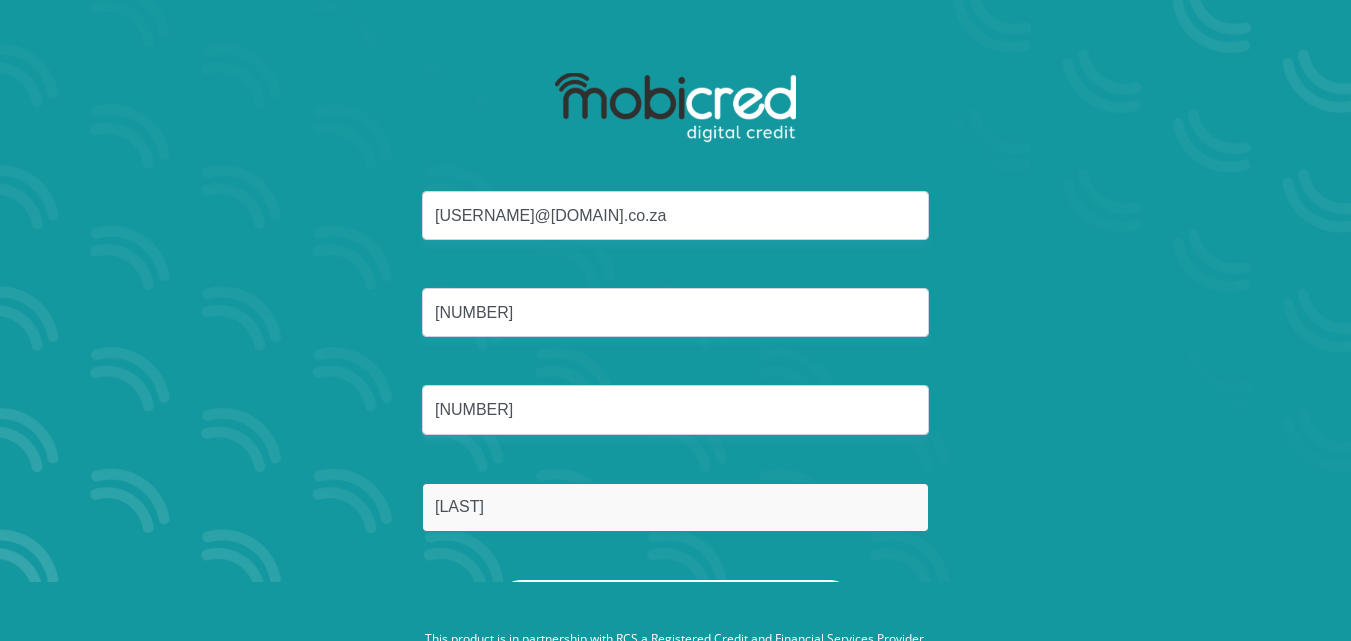 scroll, scrollTop: 114, scrollLeft: 0, axis: vertical 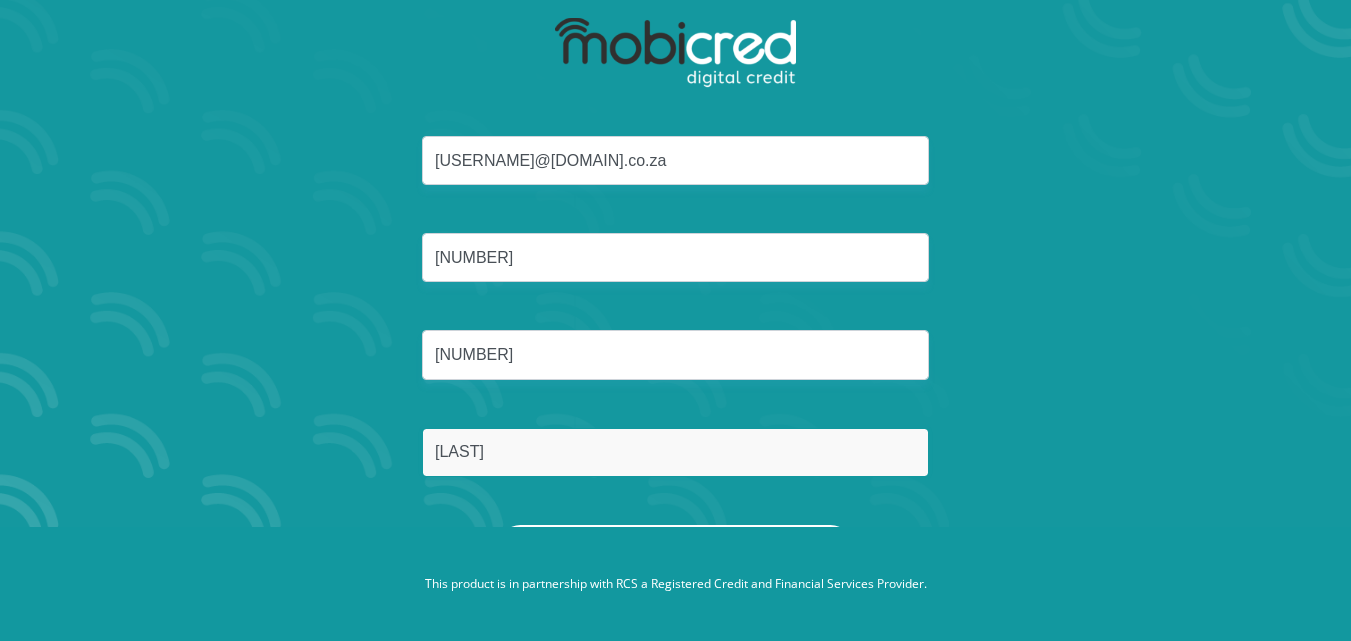 click on "Reset Password" at bounding box center [675, 547] 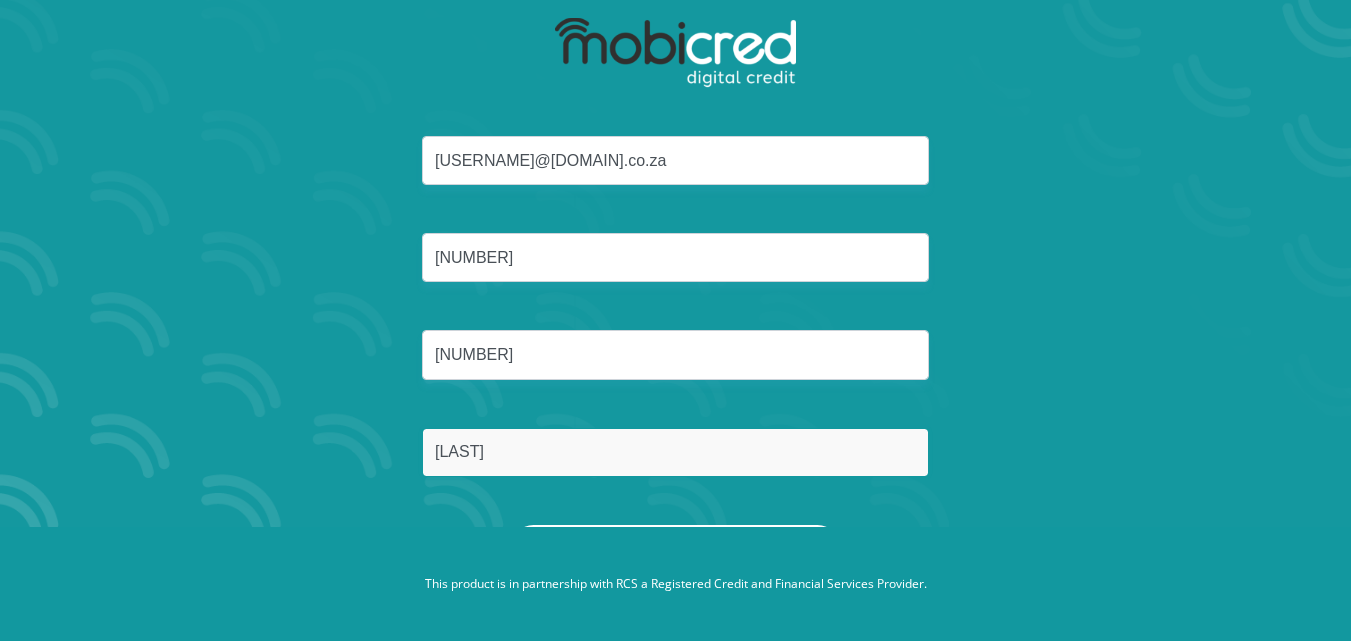 scroll, scrollTop: 0, scrollLeft: 0, axis: both 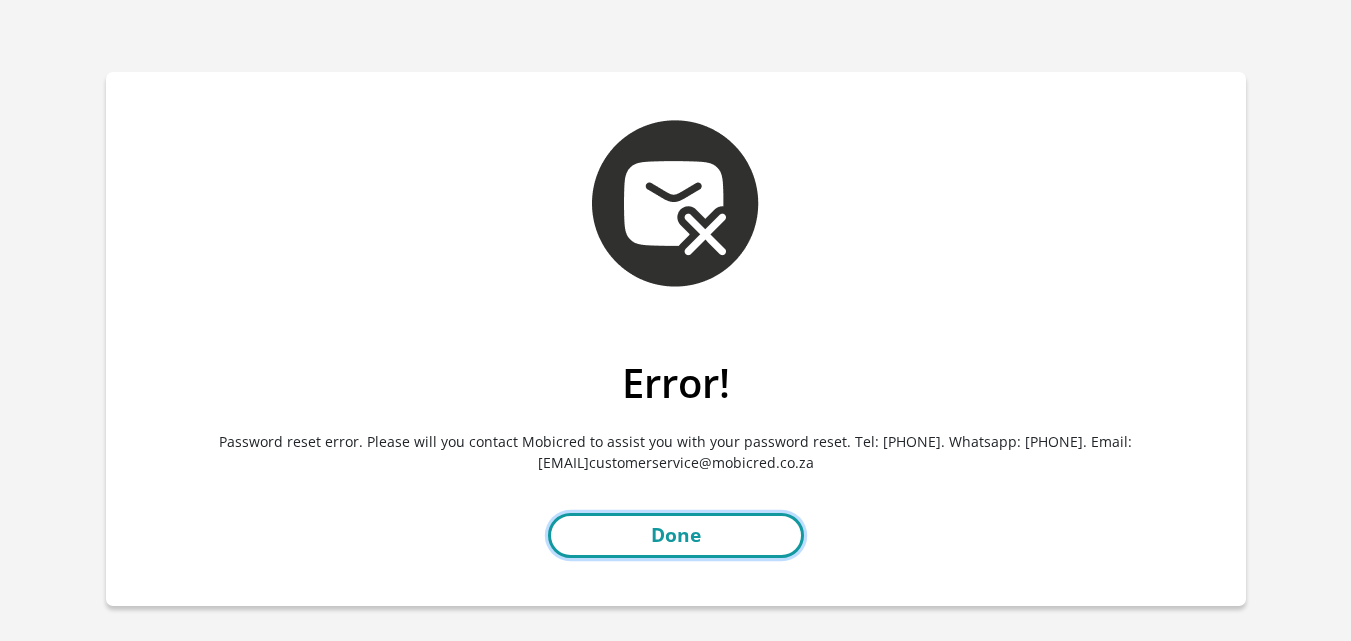 click on "Done" at bounding box center [676, 535] 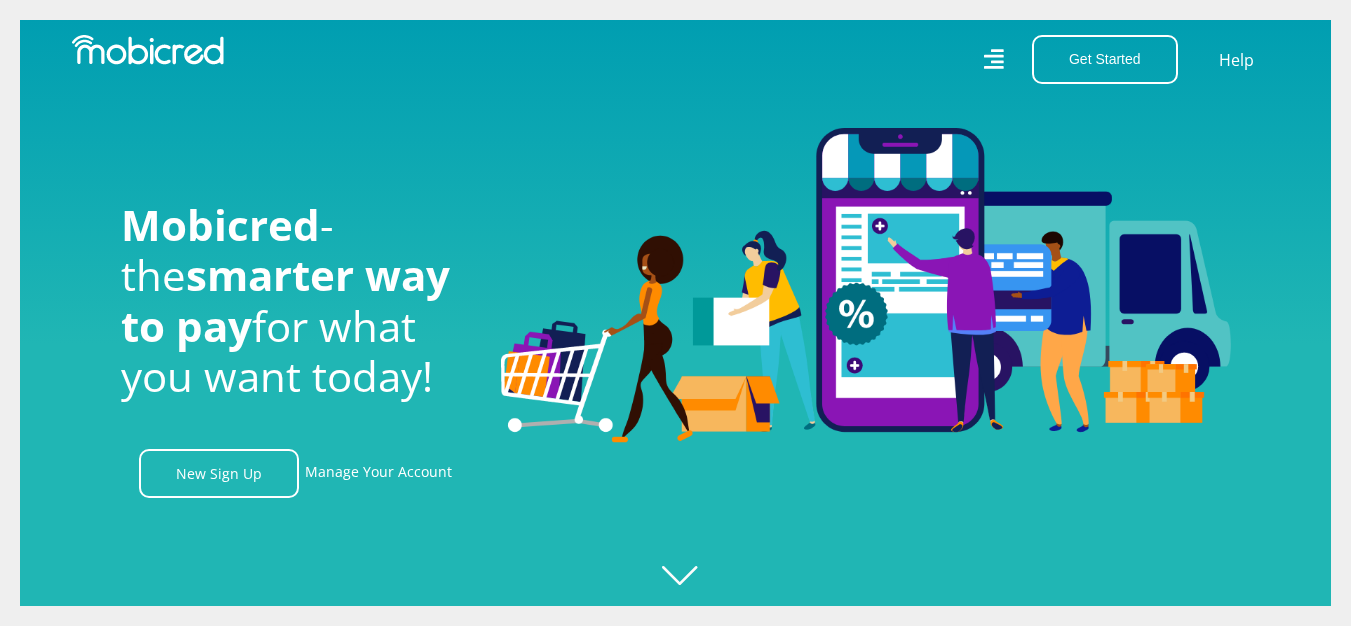scroll, scrollTop: 0, scrollLeft: 0, axis: both 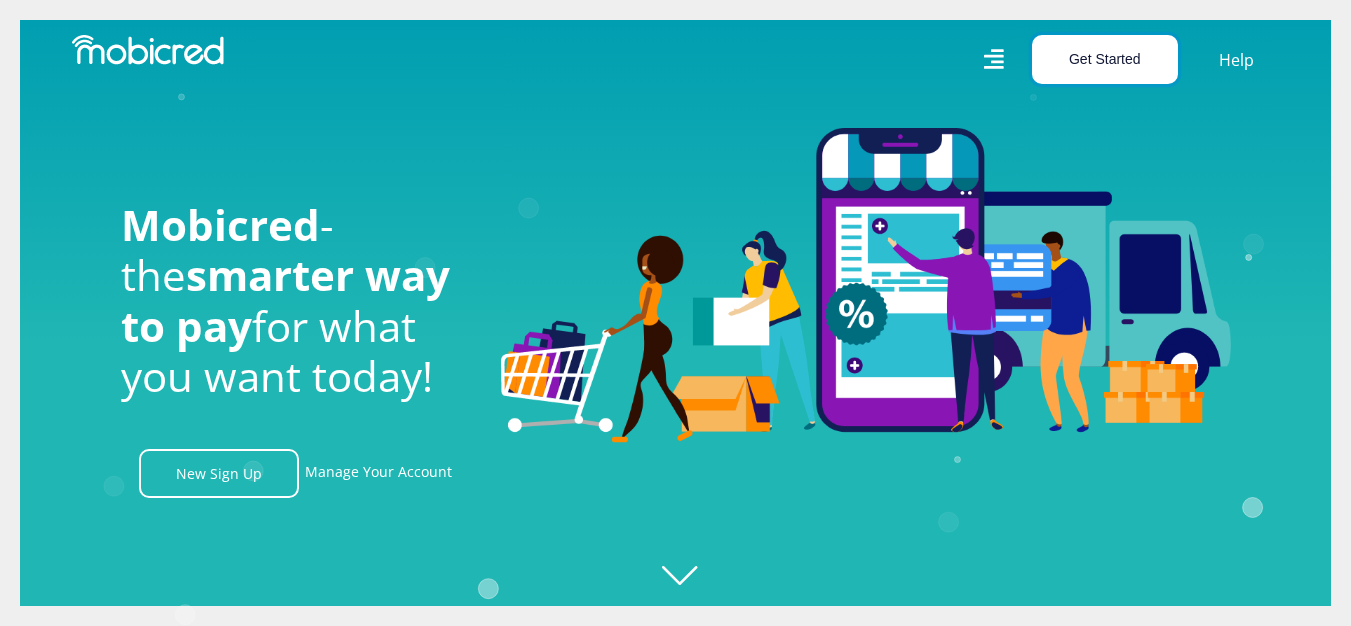 click on "Get Started" at bounding box center (1105, 59) 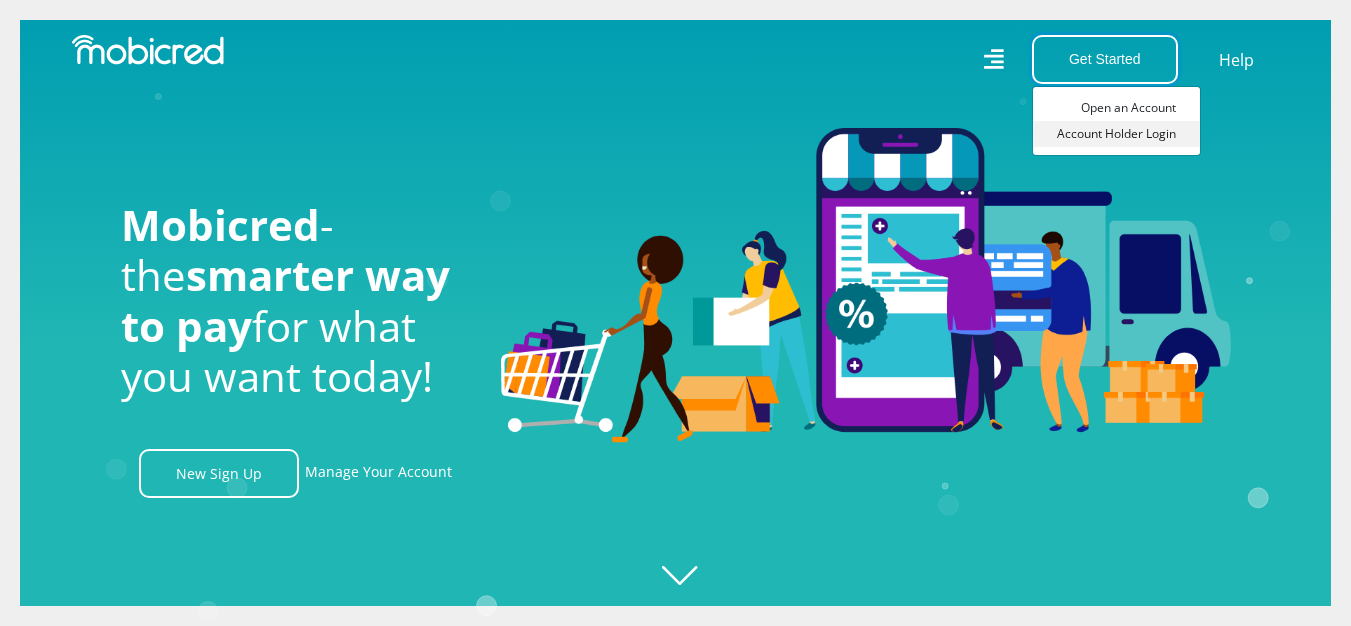 scroll, scrollTop: 0, scrollLeft: 1425, axis: horizontal 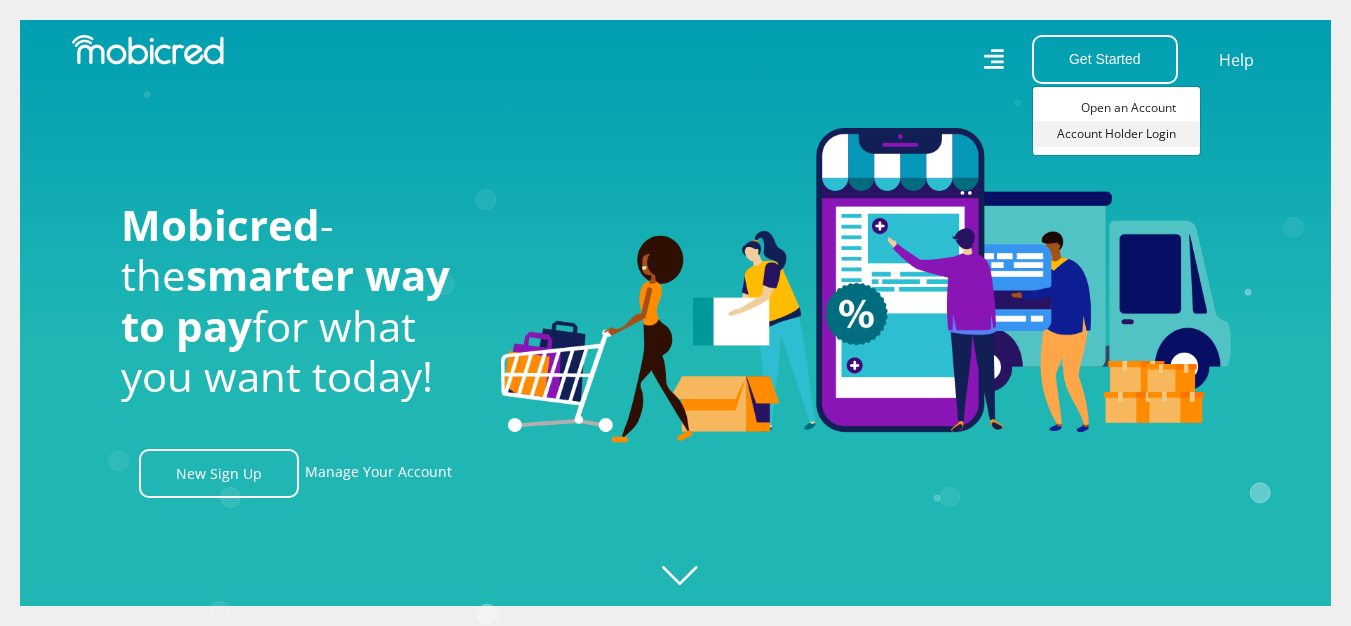 click on "Account Holder Login" at bounding box center (1116, 134) 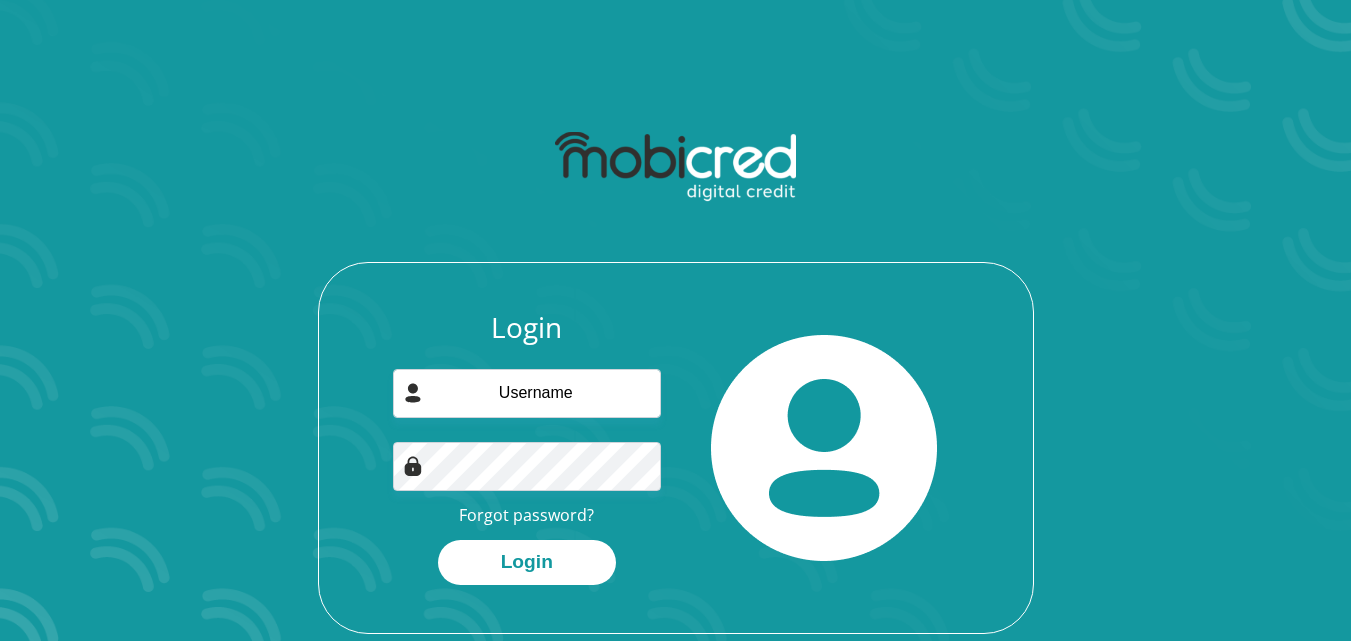 scroll, scrollTop: 0, scrollLeft: 0, axis: both 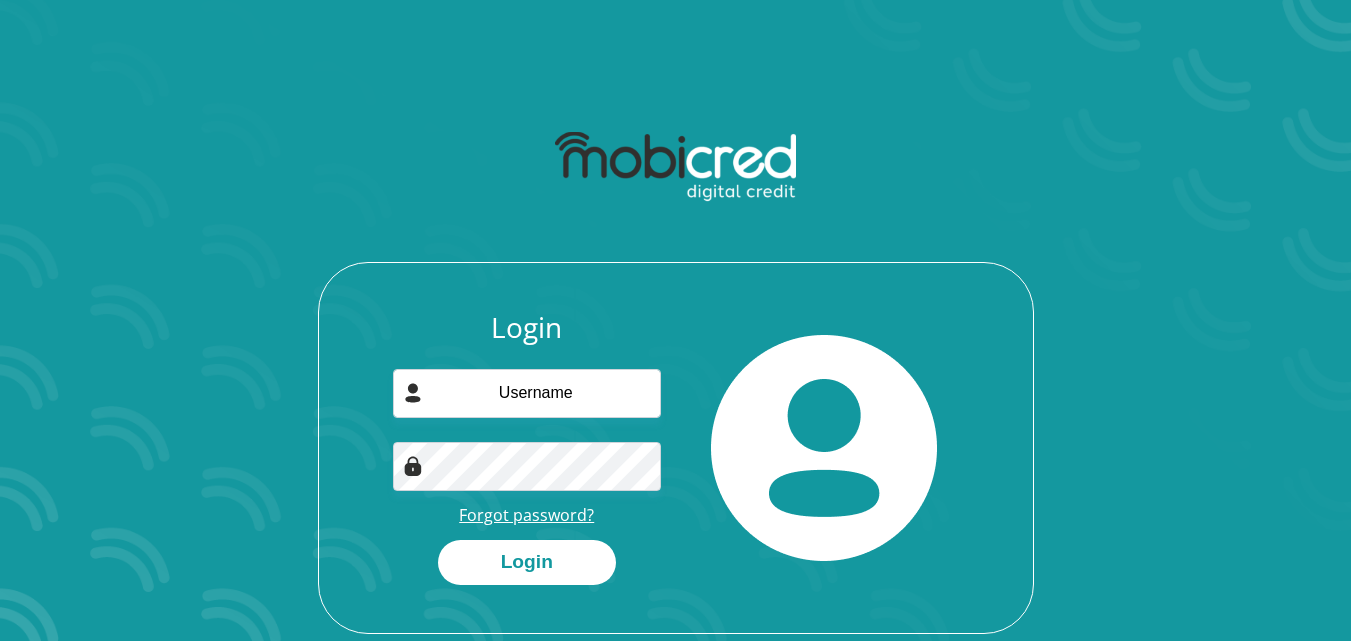 click on "Forgot password?" at bounding box center [526, 515] 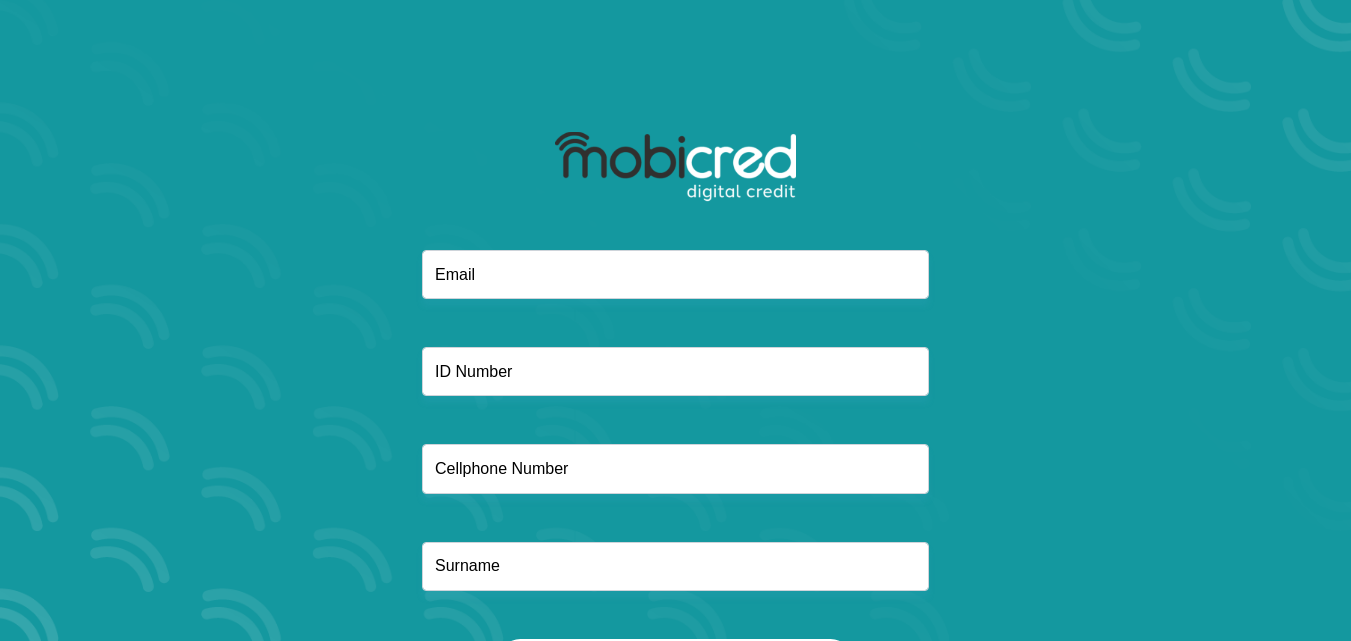 scroll, scrollTop: 0, scrollLeft: 0, axis: both 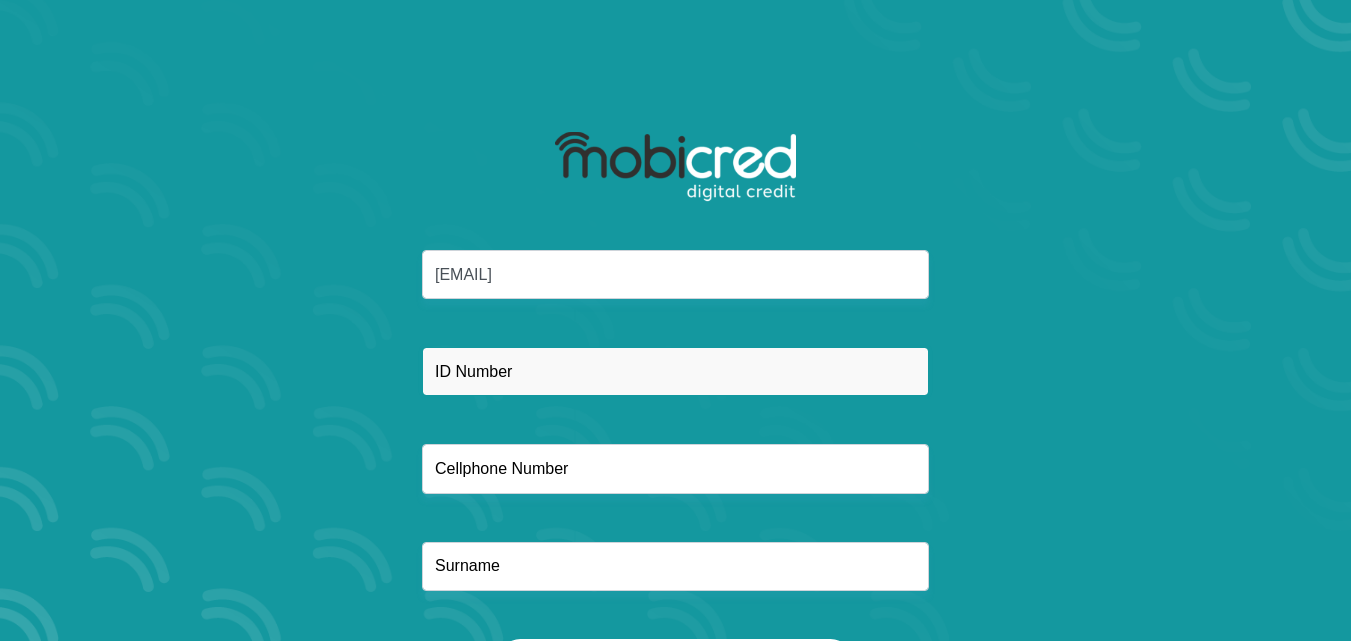click at bounding box center (675, 371) 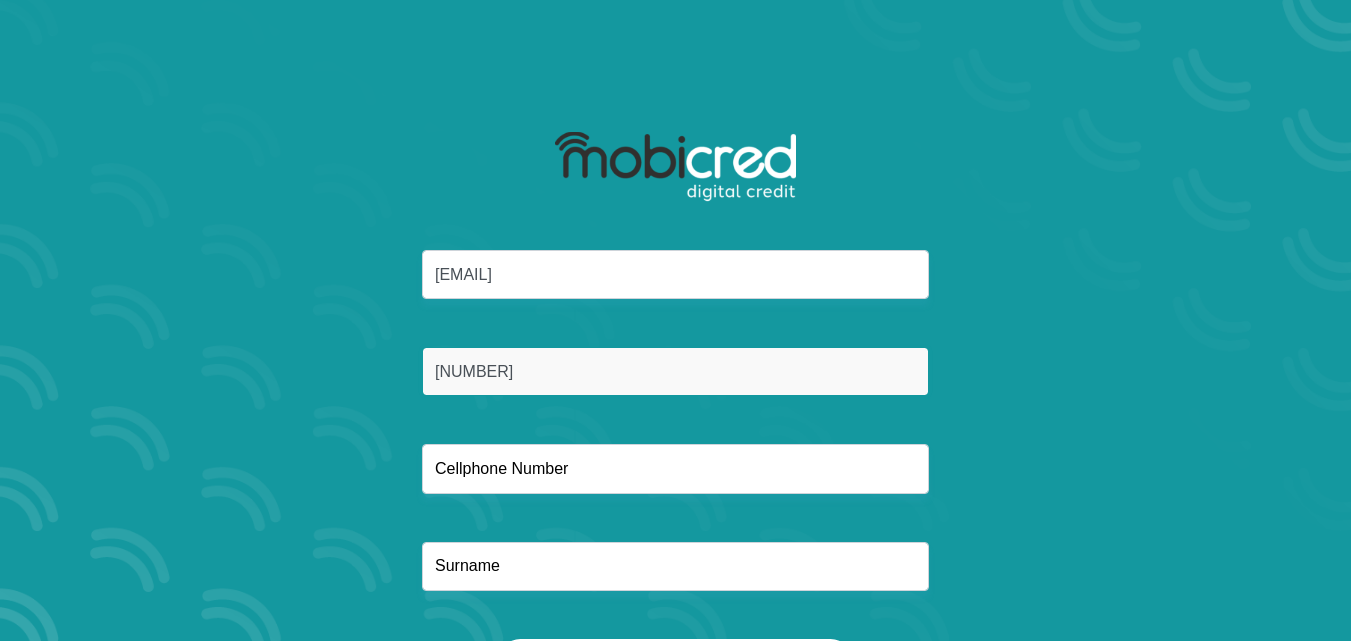 type on "8811225252081" 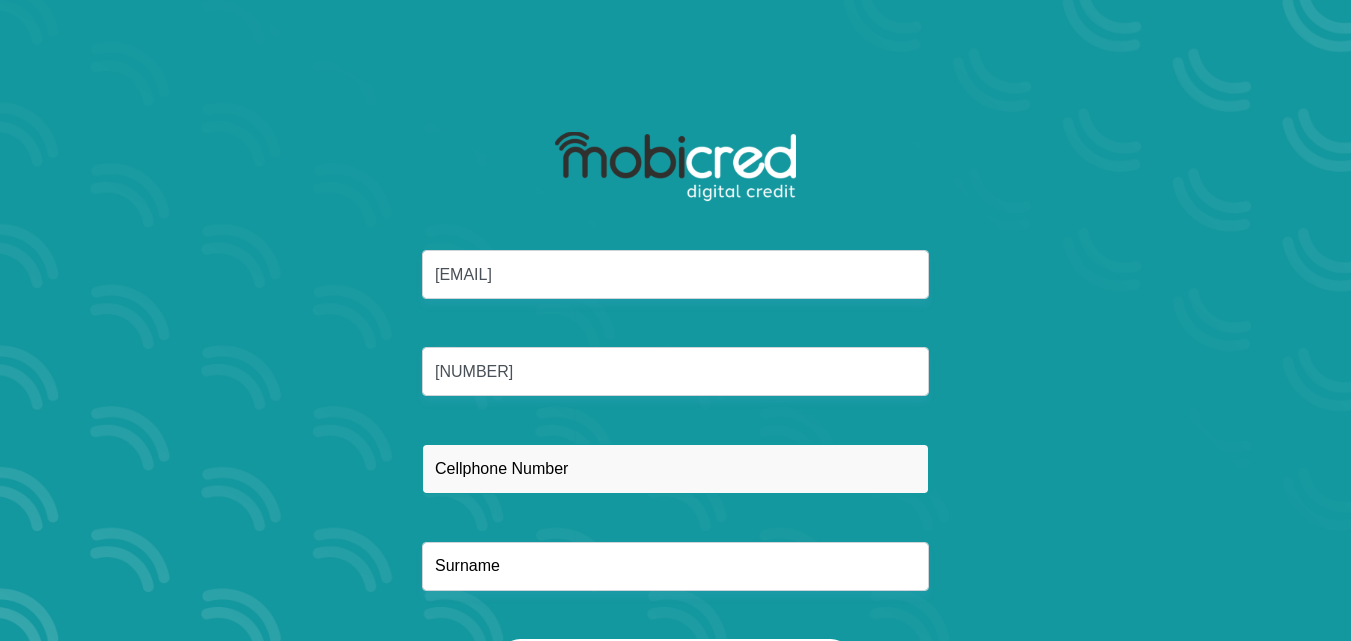 click at bounding box center (675, 468) 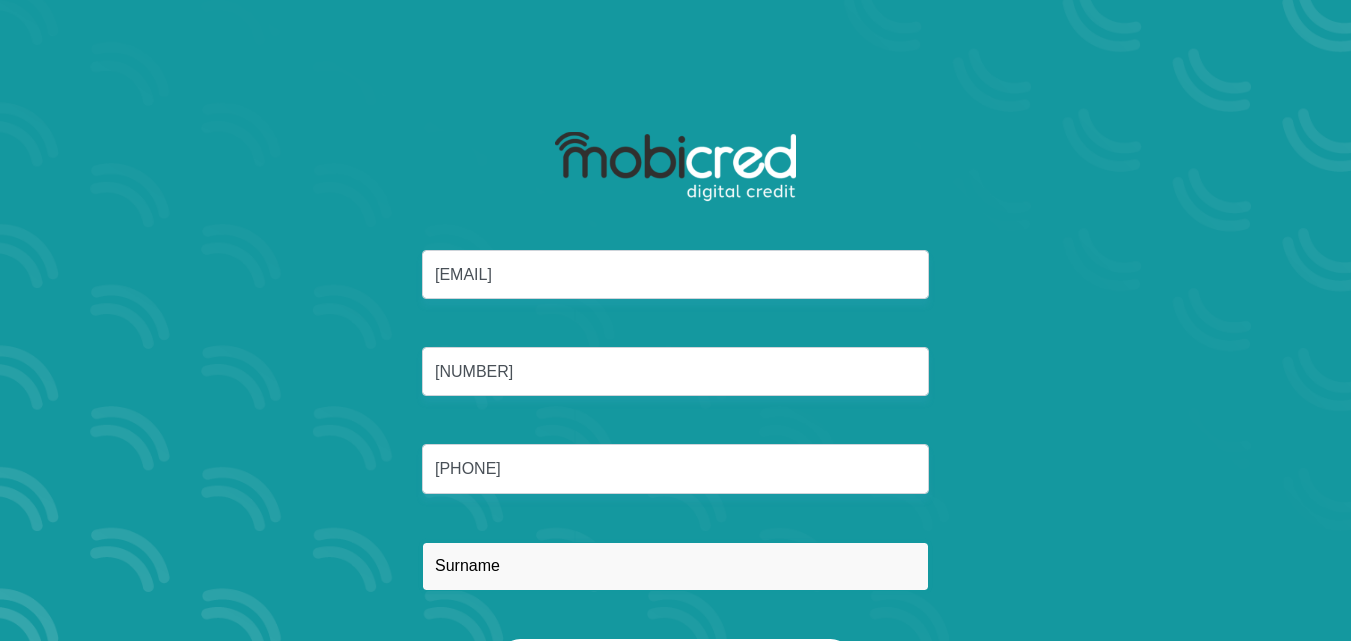 click at bounding box center [675, 566] 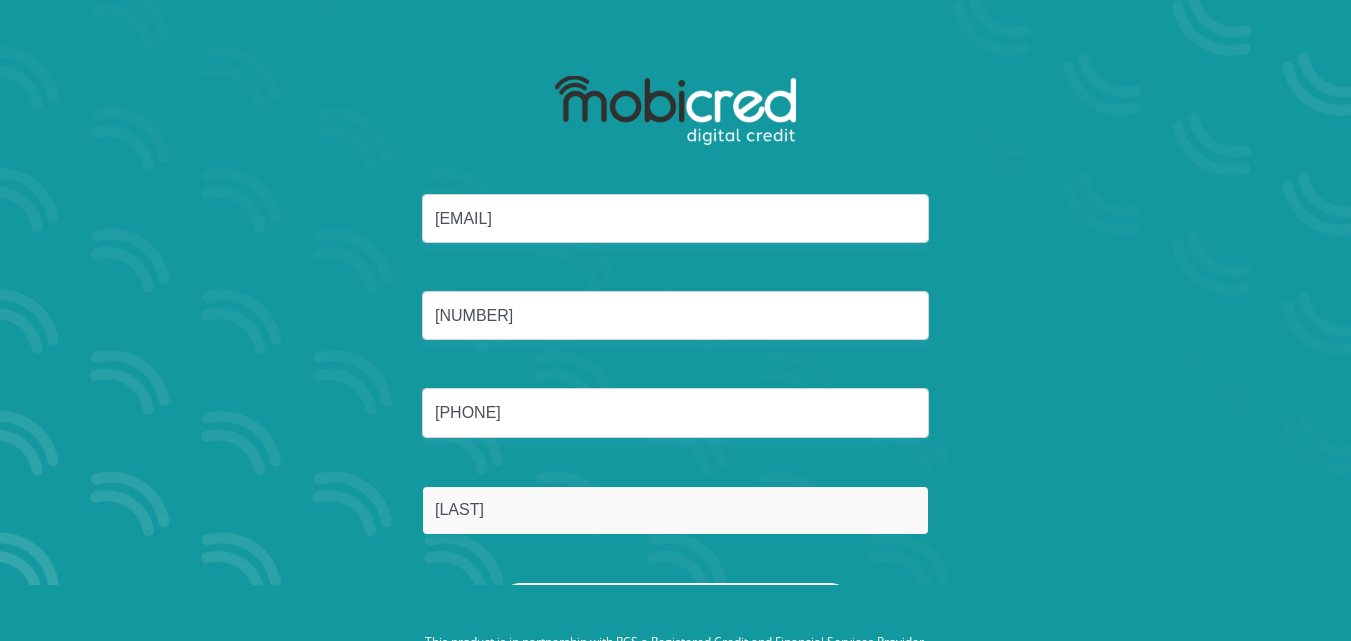 scroll, scrollTop: 114, scrollLeft: 0, axis: vertical 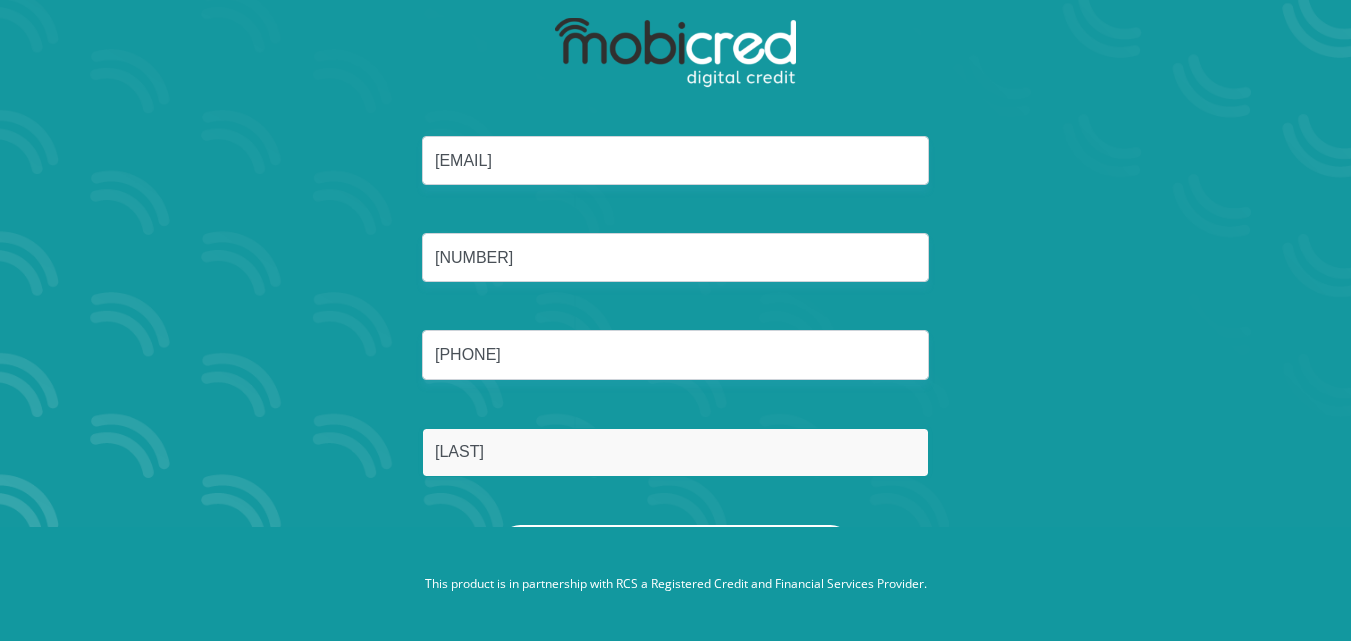 click on "Reset Password" at bounding box center (675, 547) 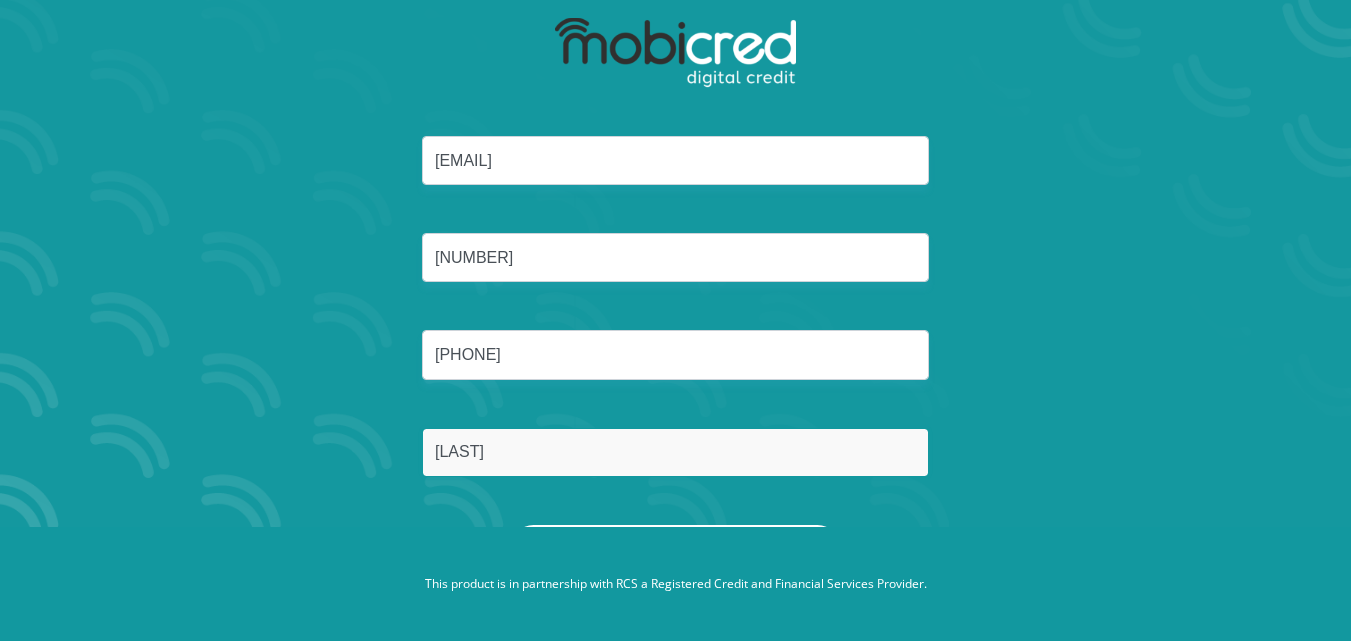 scroll, scrollTop: 0, scrollLeft: 0, axis: both 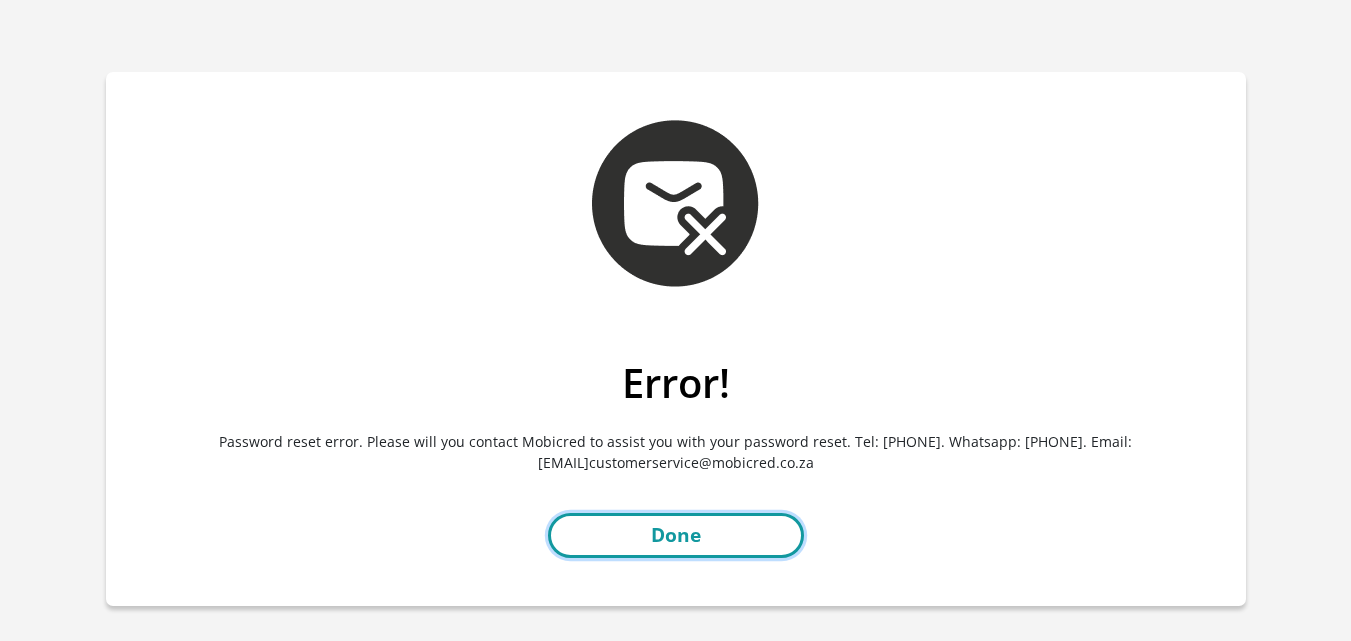 click on "Done" at bounding box center [676, 535] 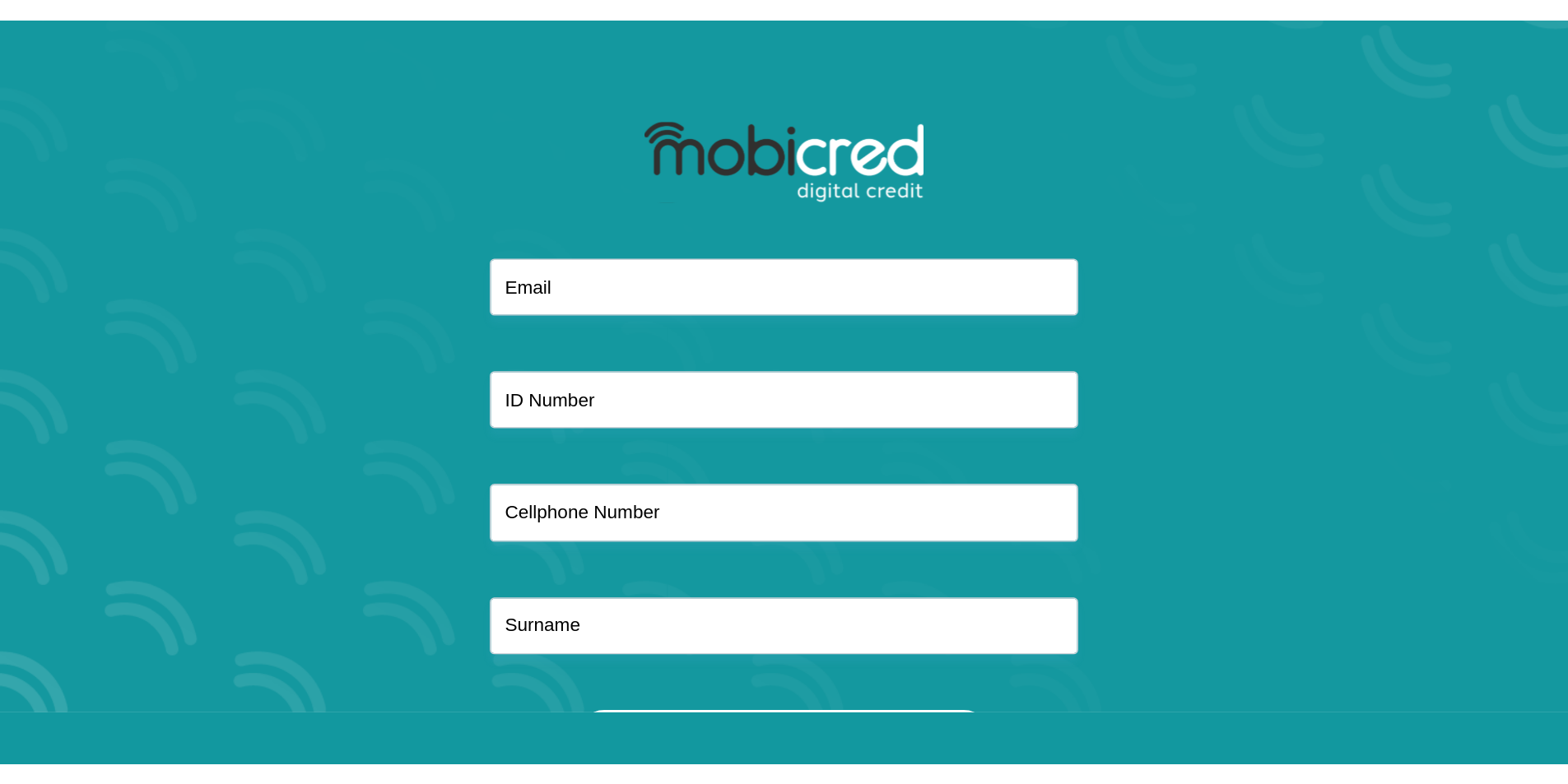 scroll, scrollTop: 94, scrollLeft: 0, axis: vertical 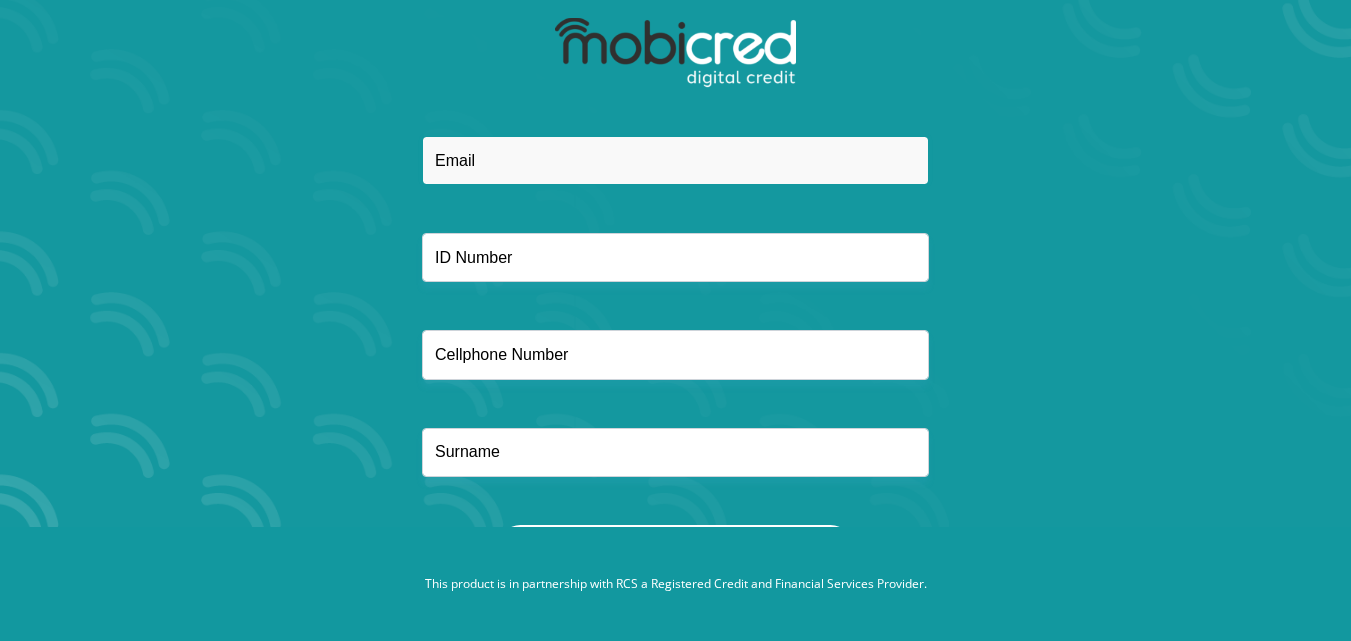click at bounding box center (675, 160) 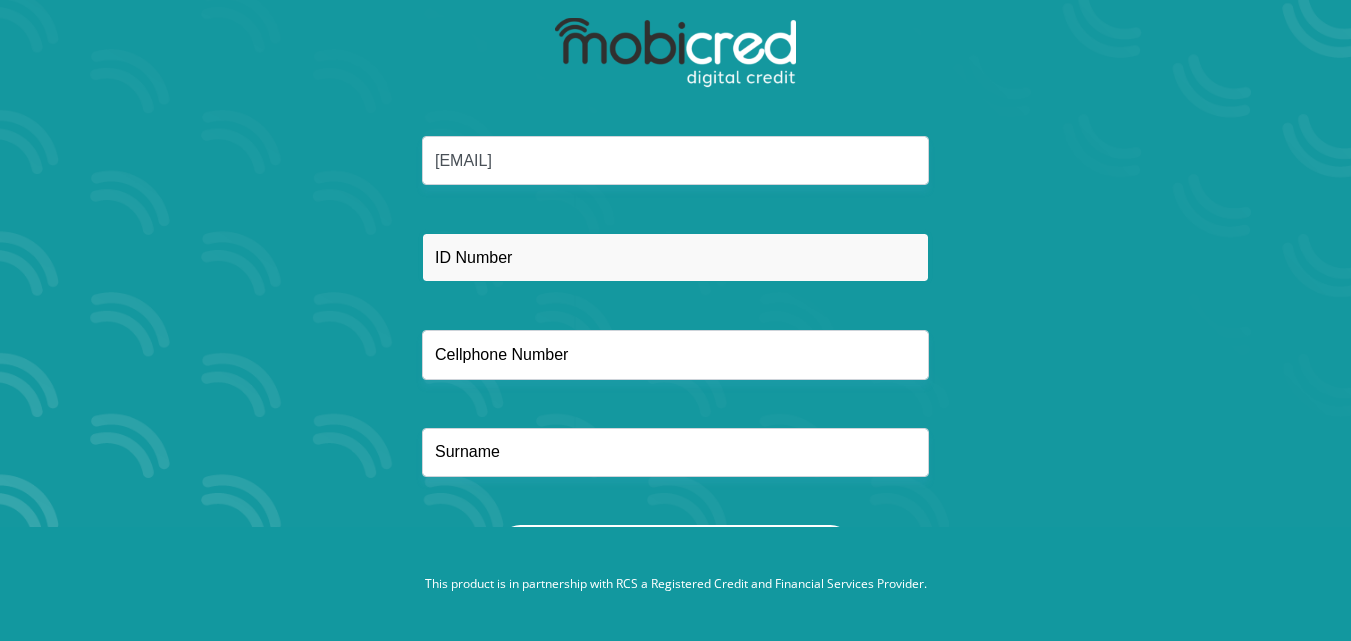 click at bounding box center (675, 257) 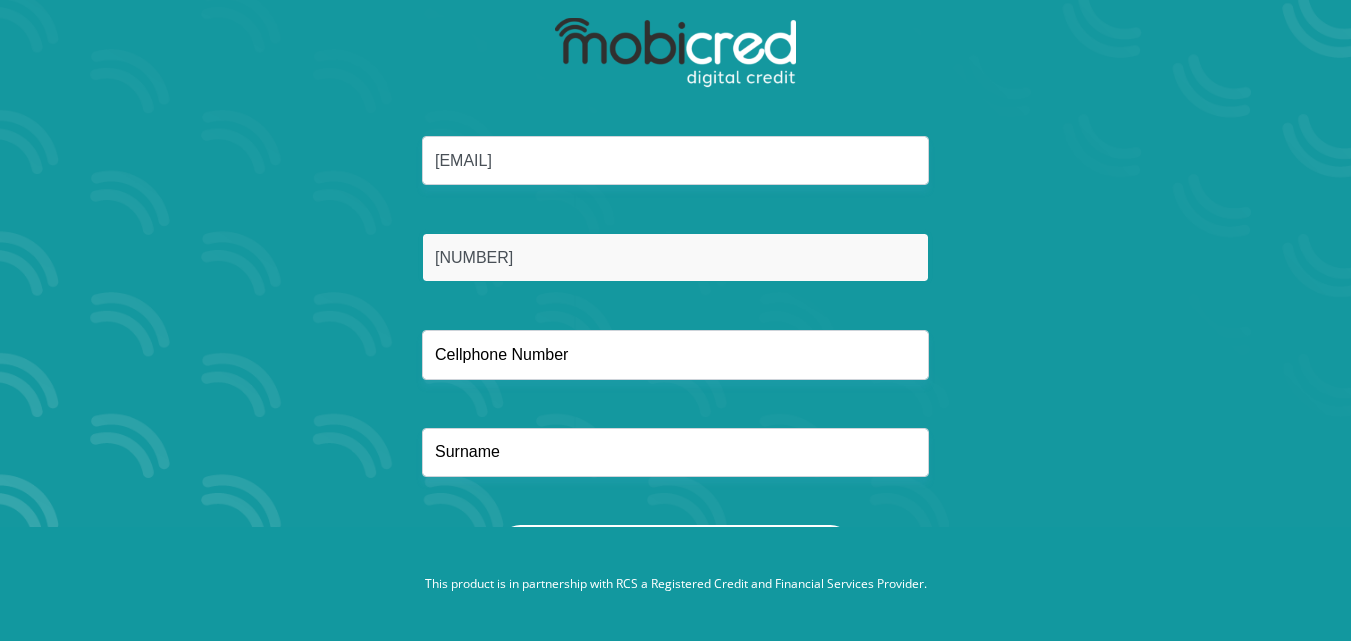 type on "8811225252081" 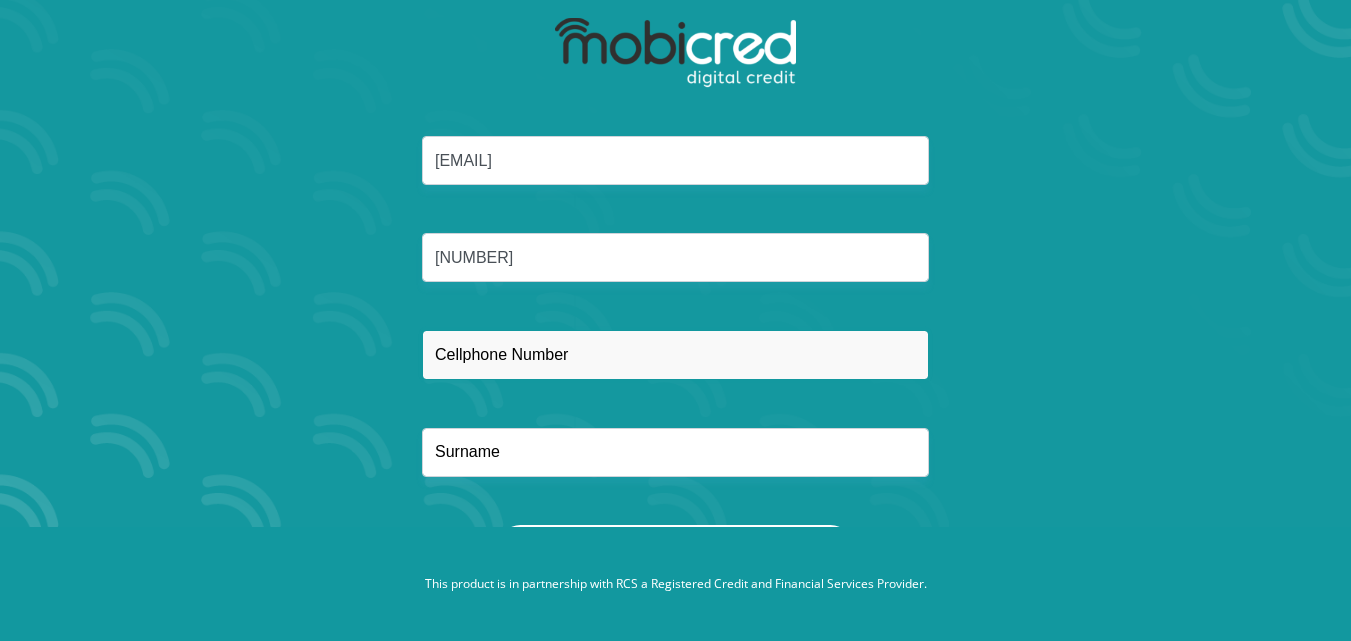 click at bounding box center [675, 354] 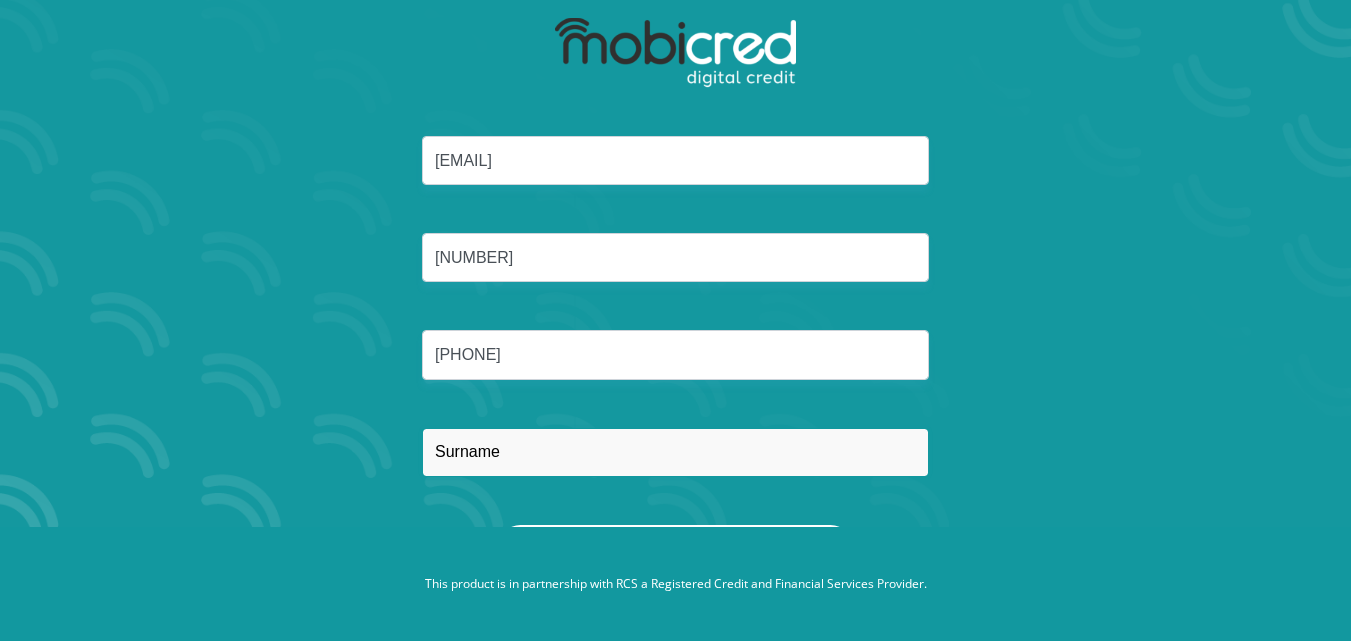 click at bounding box center [675, 452] 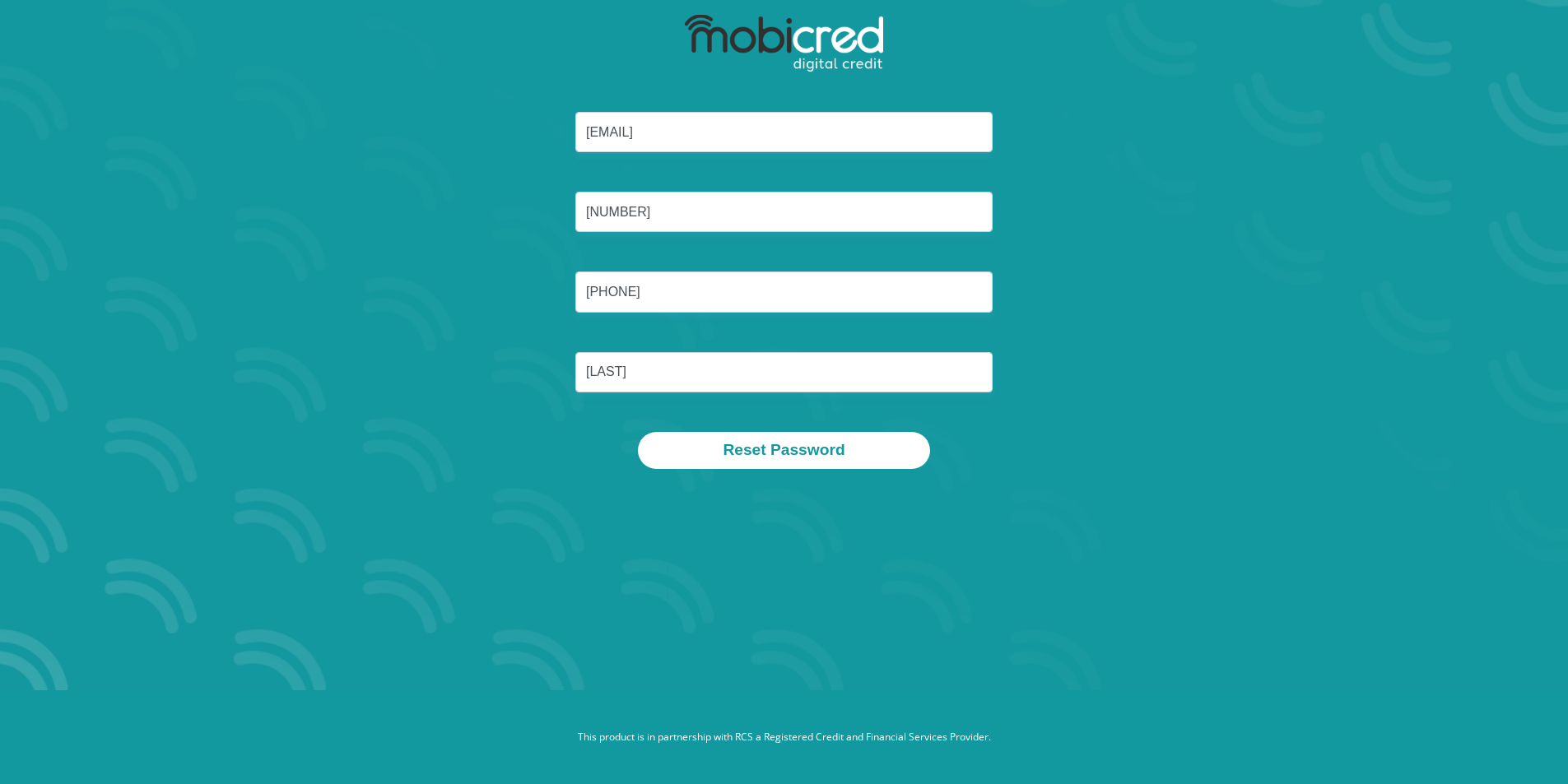 click on "Reset Password" at bounding box center [784, 450] 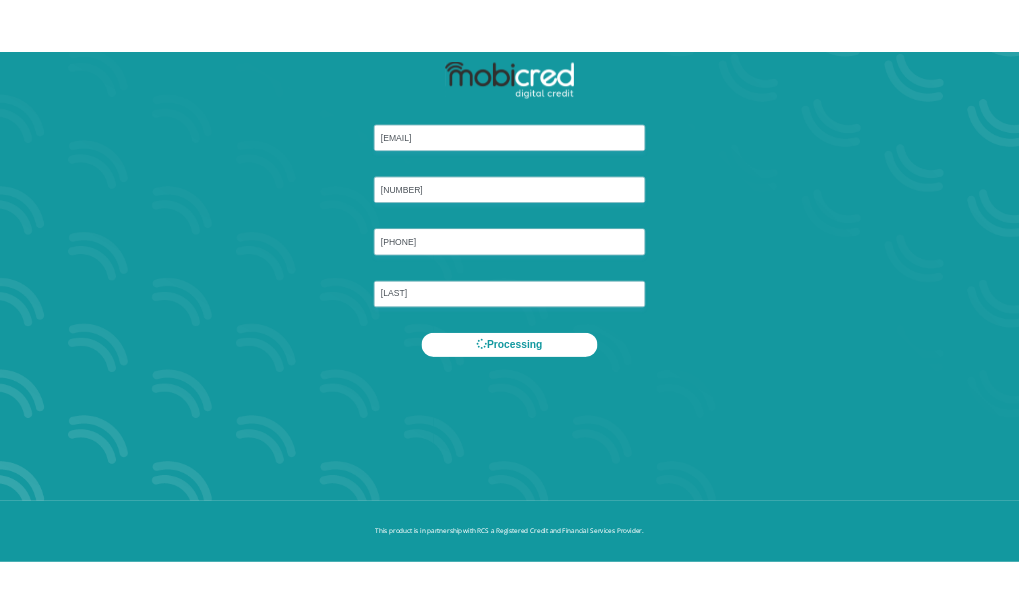 scroll, scrollTop: 0, scrollLeft: 0, axis: both 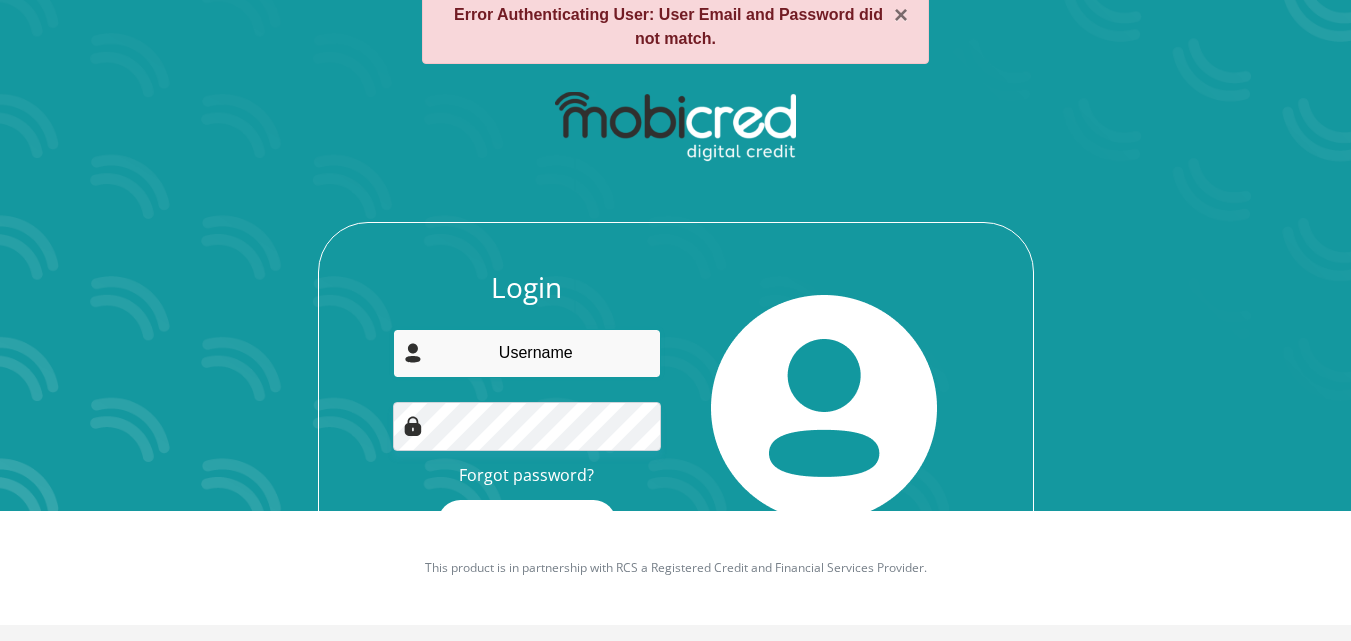 click at bounding box center [527, 353] 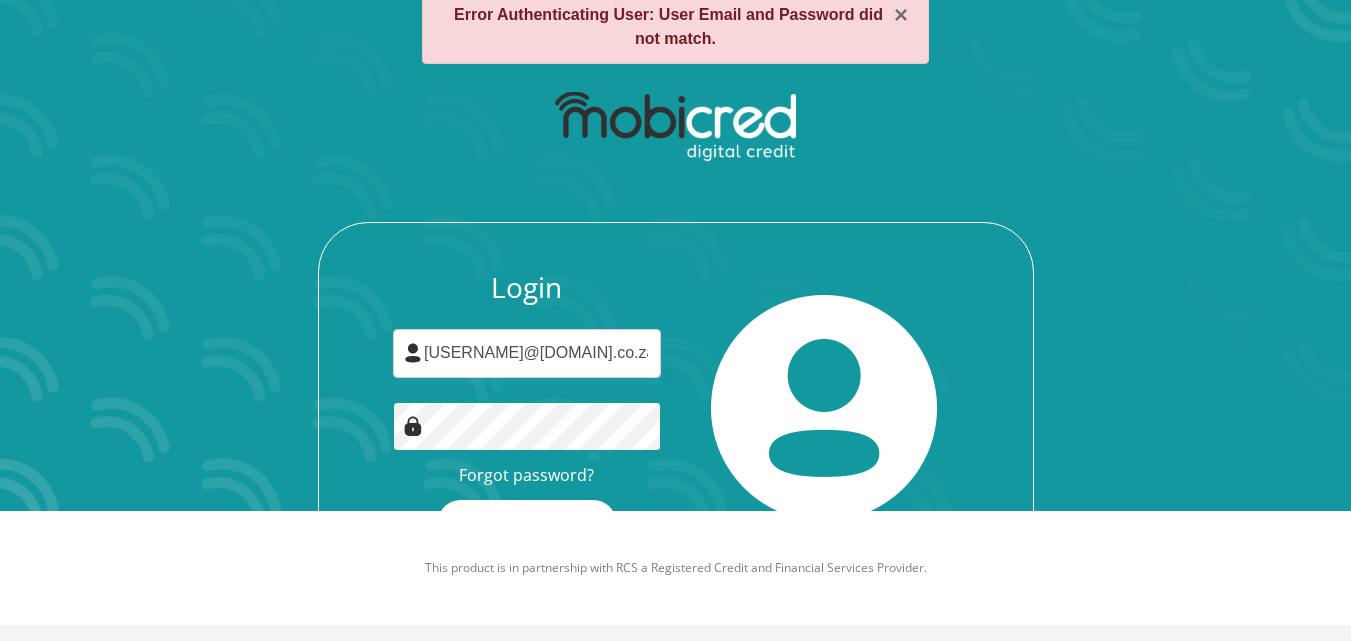 click on "Login" at bounding box center (527, 522) 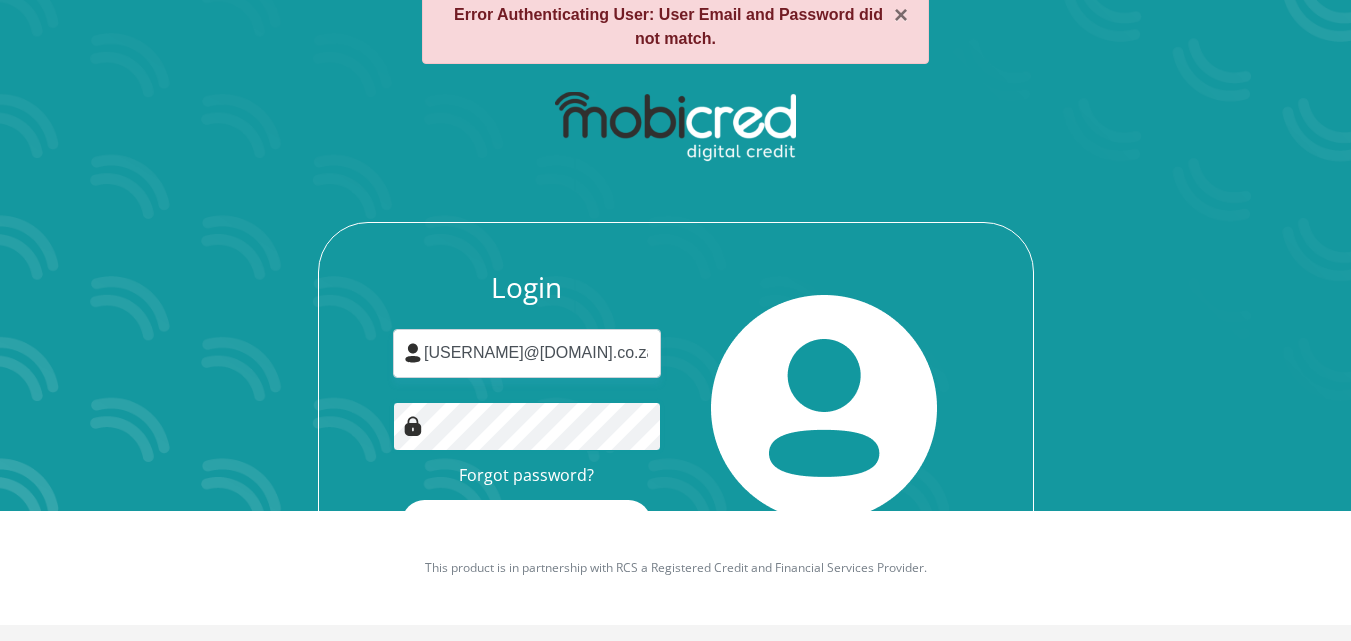 scroll, scrollTop: 0, scrollLeft: 0, axis: both 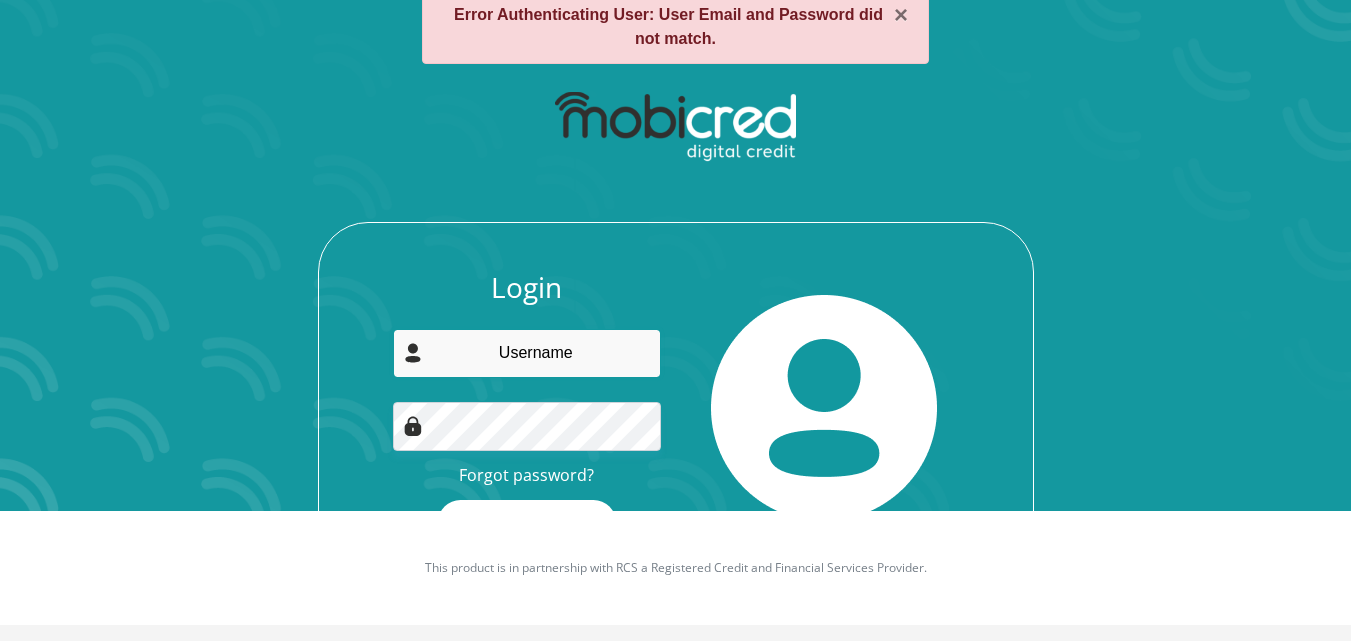 click at bounding box center (527, 353) 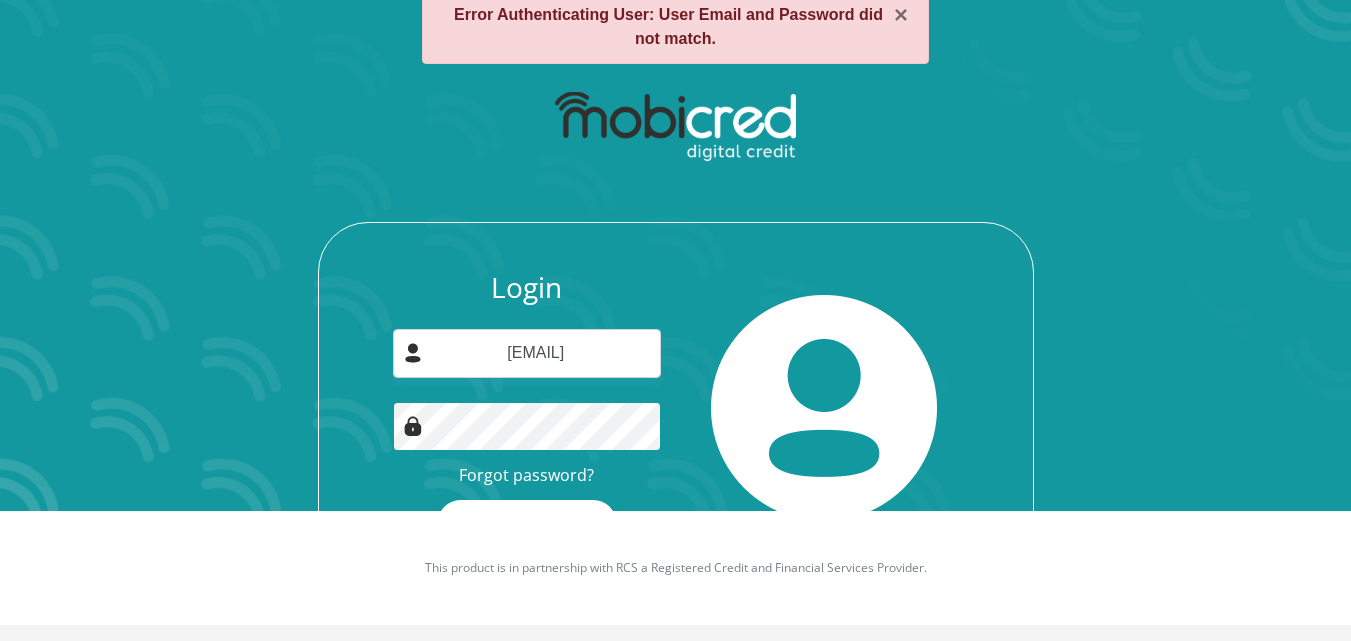 click on "Login" at bounding box center [527, 522] 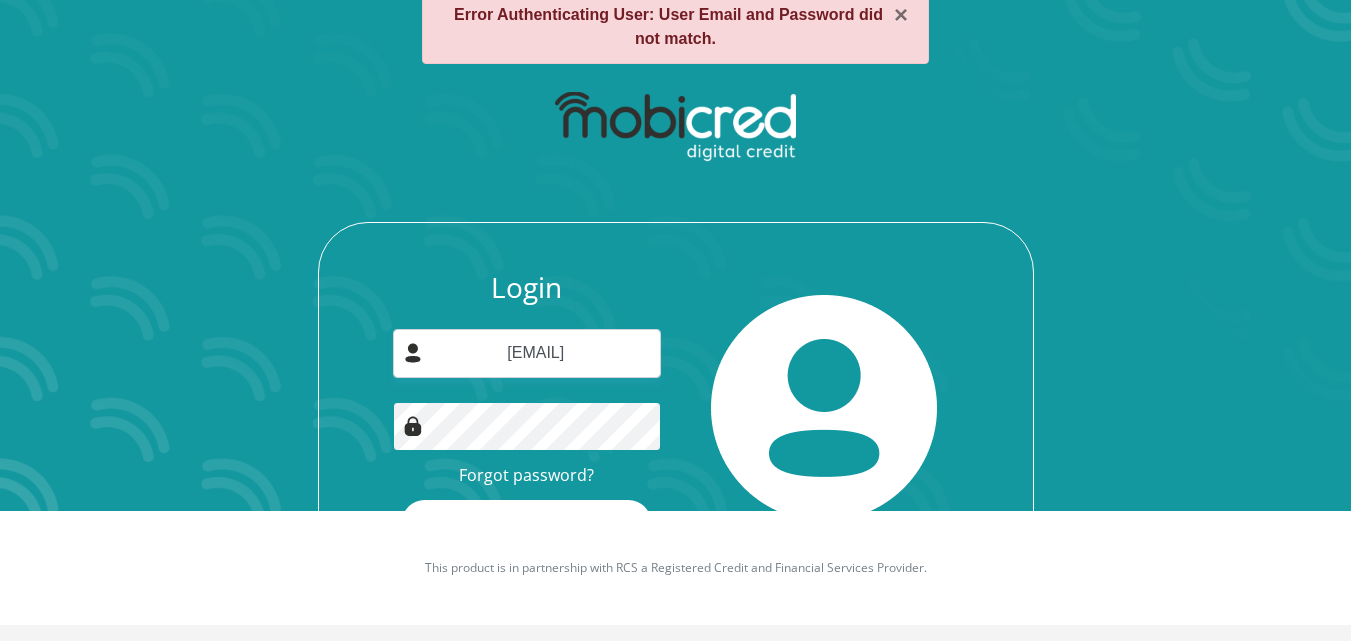 scroll, scrollTop: 0, scrollLeft: 0, axis: both 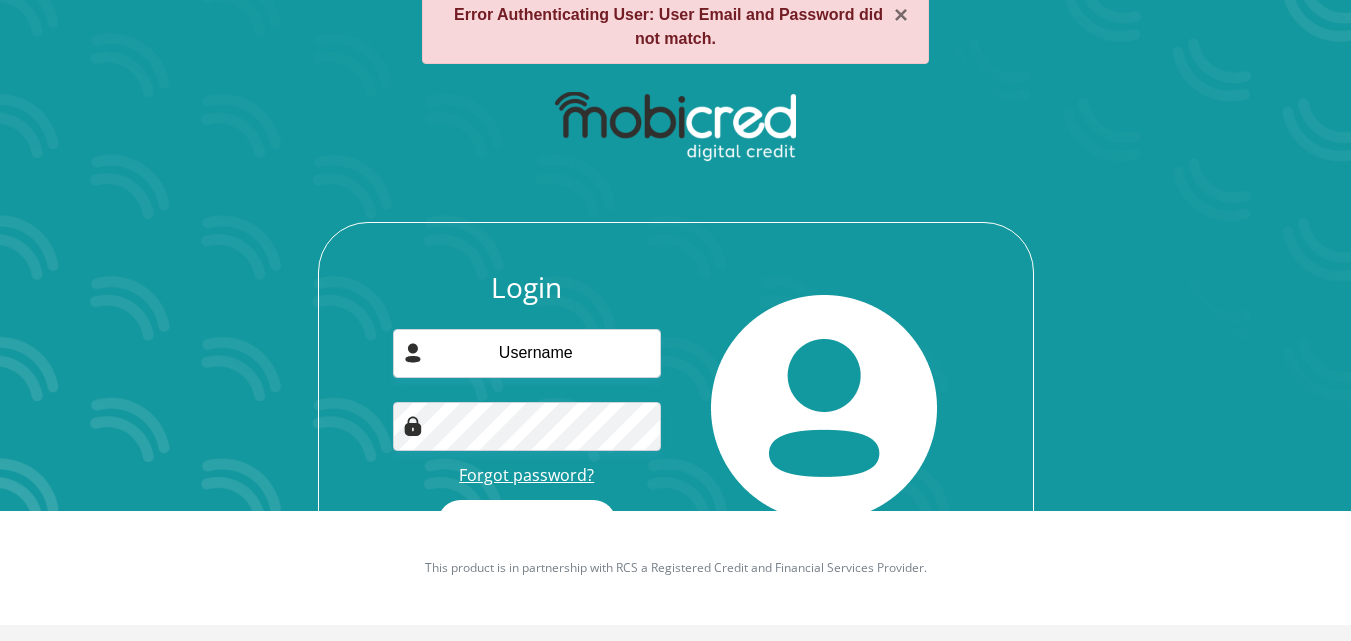 click on "Forgot password?" at bounding box center (526, 475) 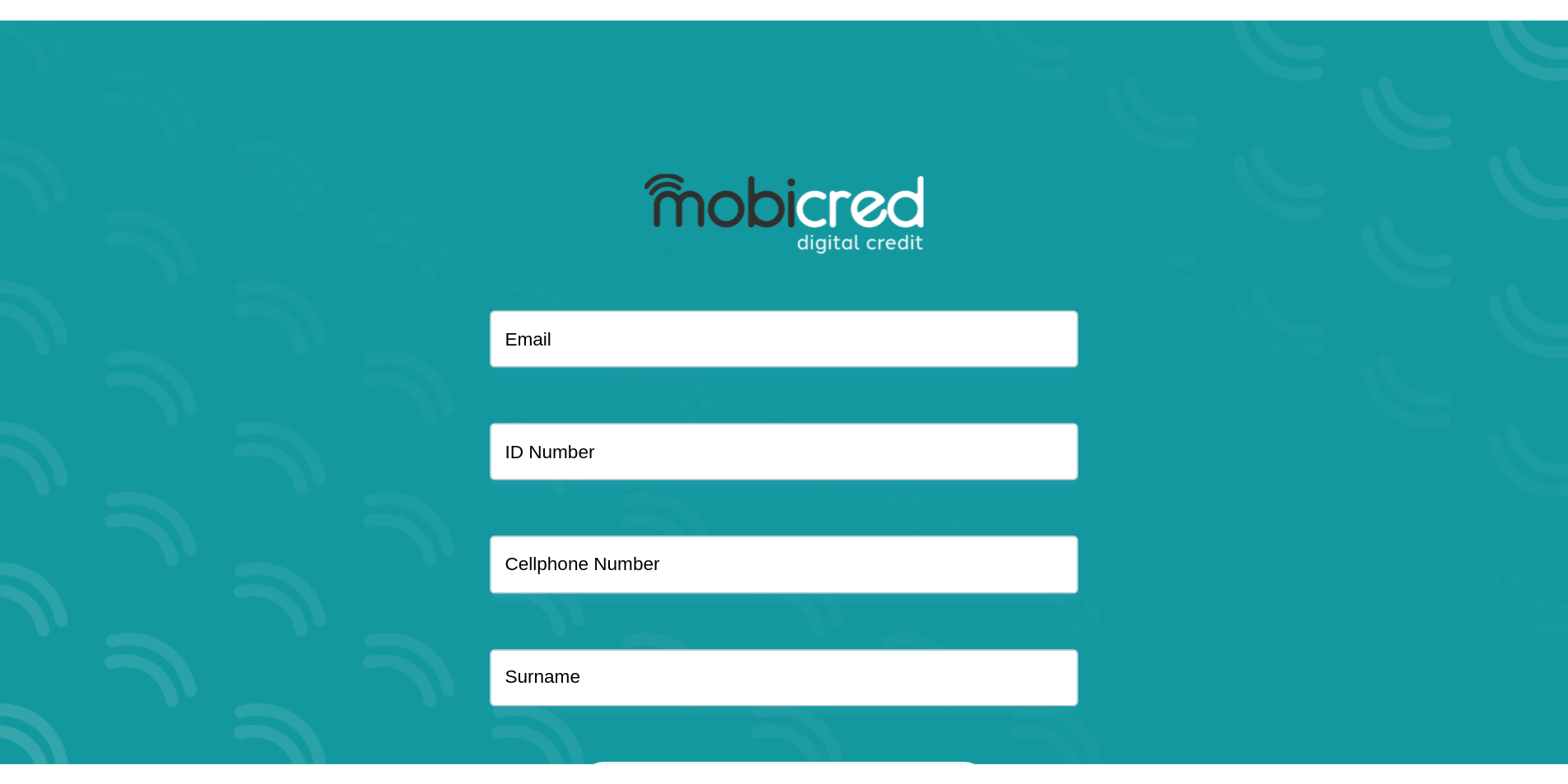 scroll, scrollTop: 0, scrollLeft: 0, axis: both 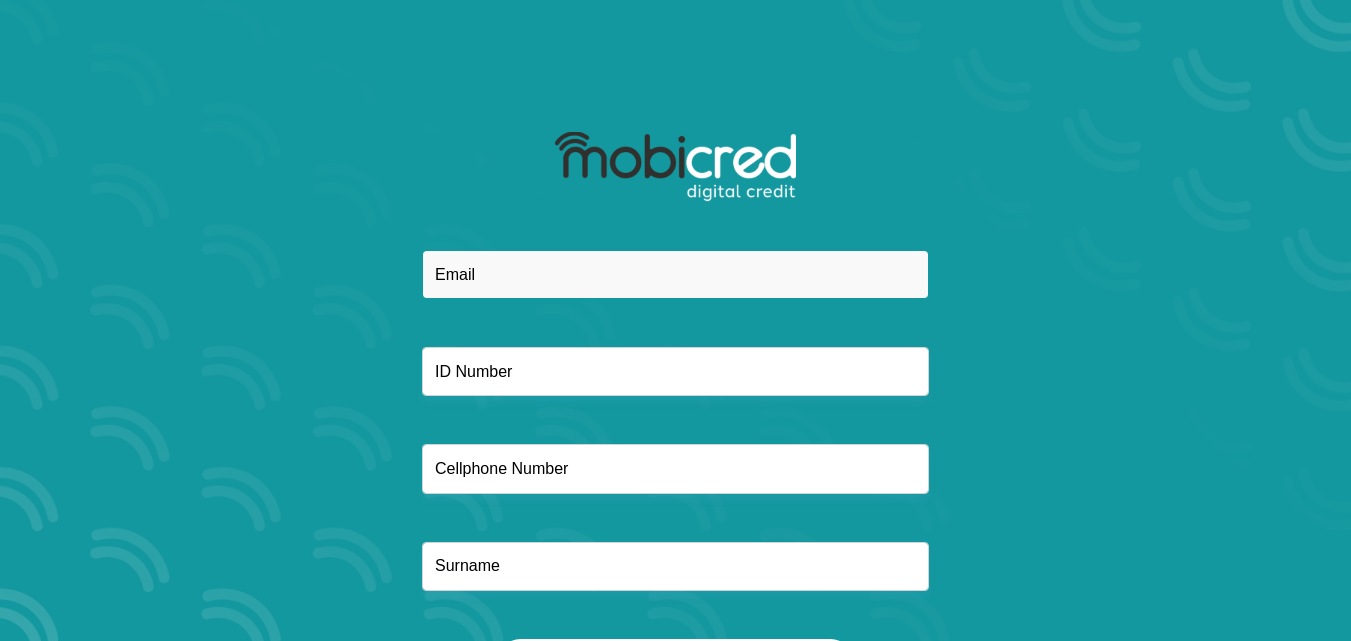 click at bounding box center [675, 274] 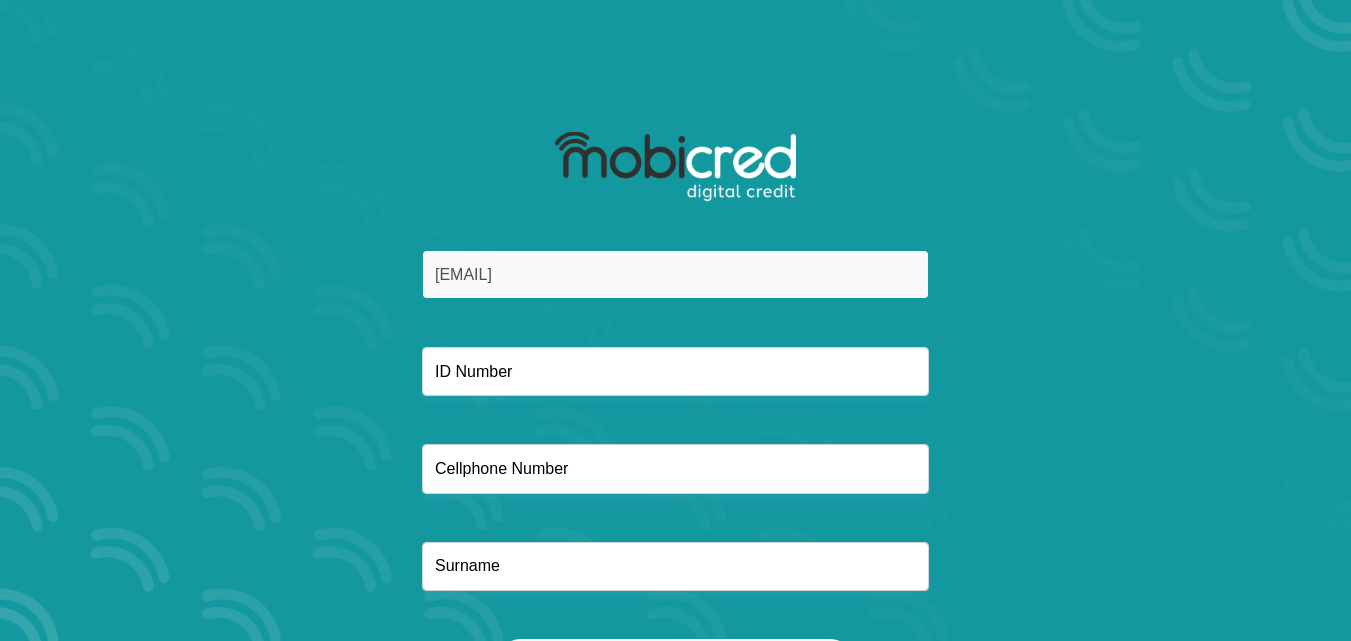 type on "leon.hattingh@aem.co.za" 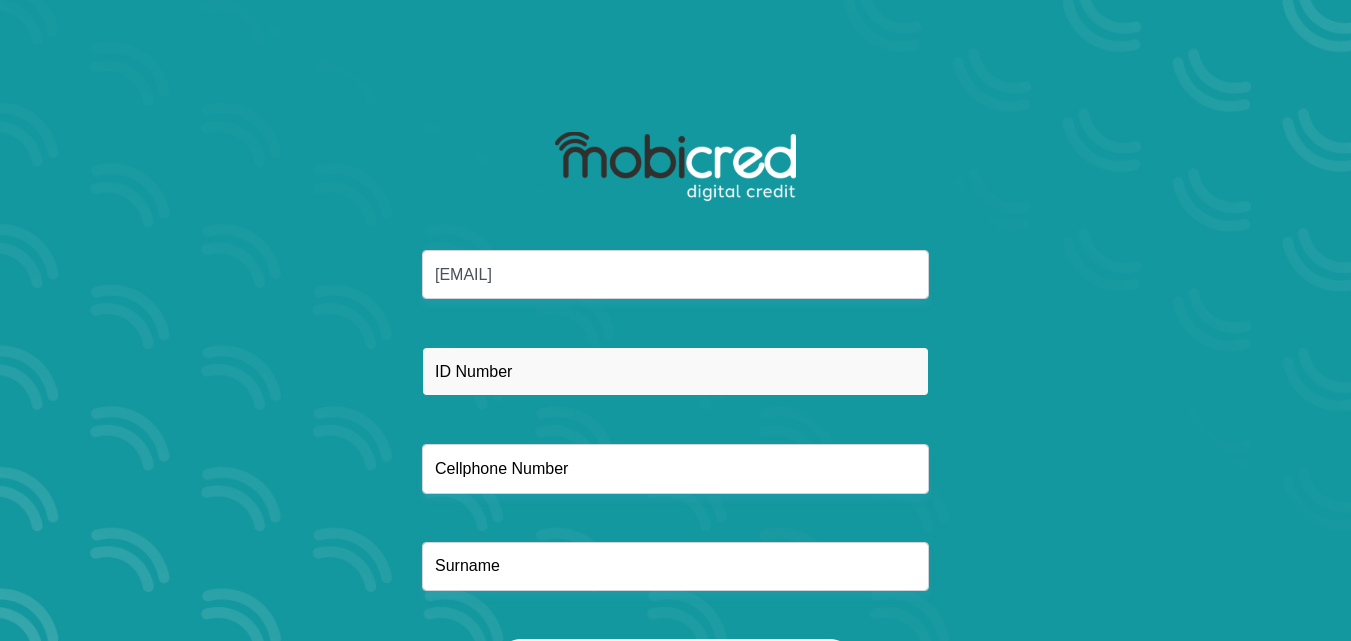 click at bounding box center [675, 371] 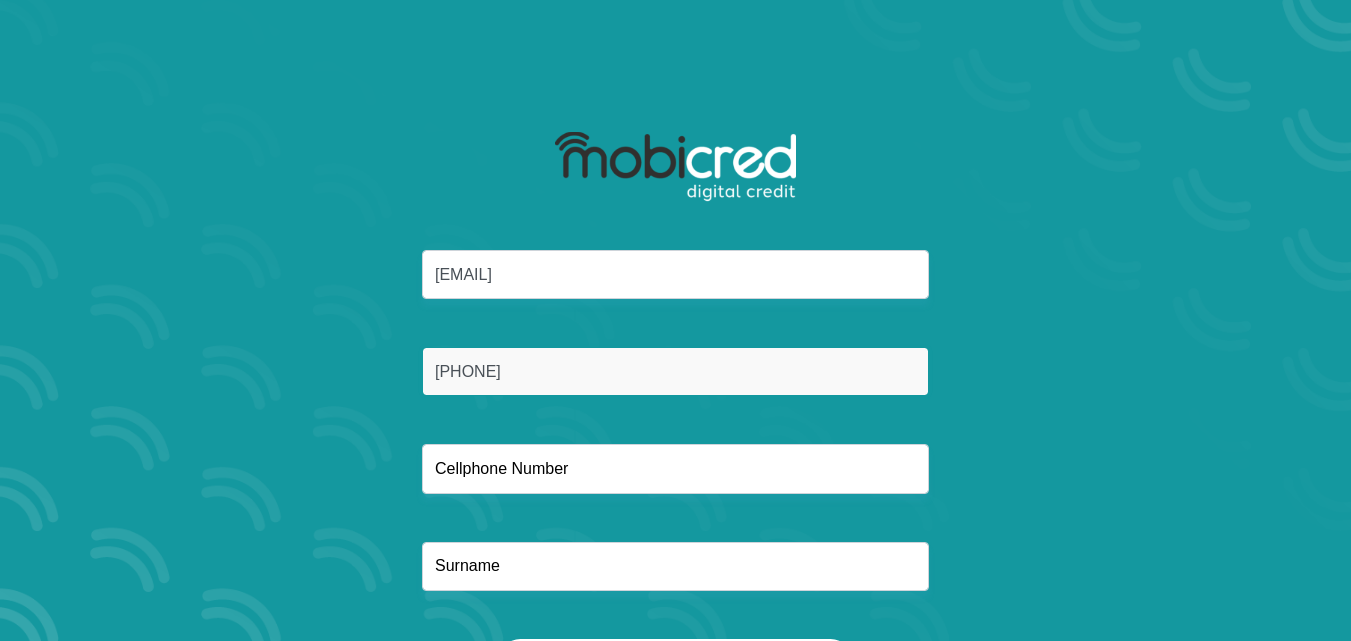 type on "8811225252081" 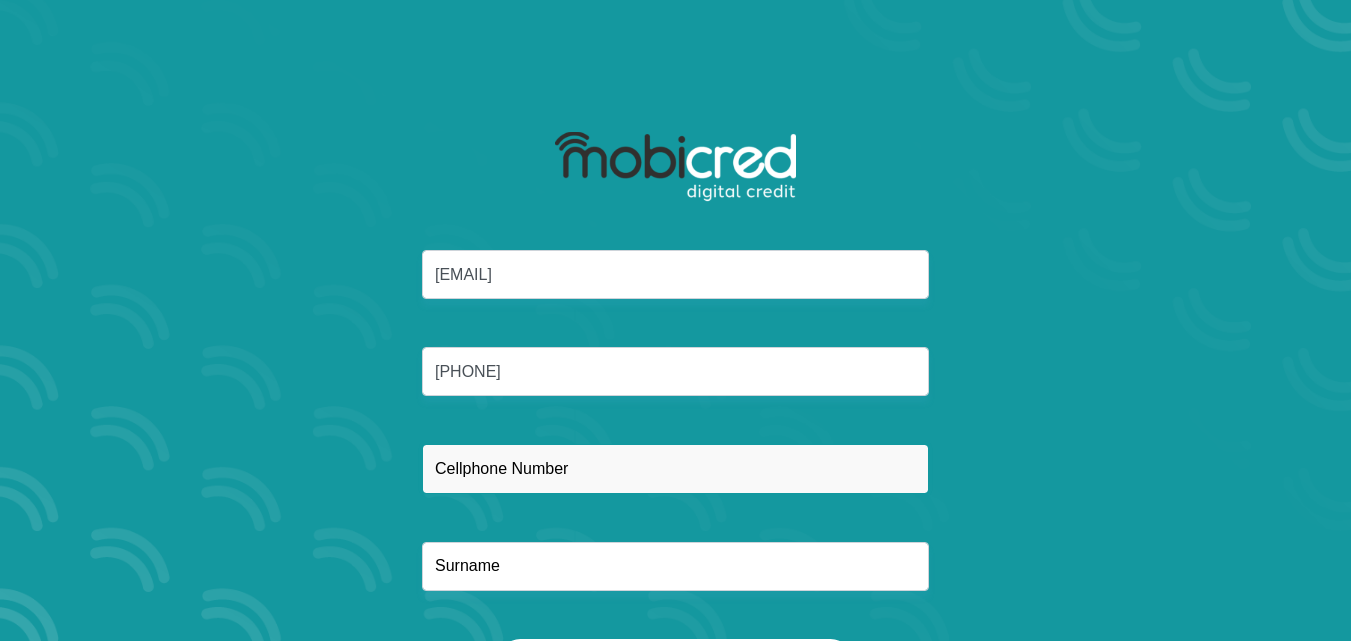 click at bounding box center [675, 468] 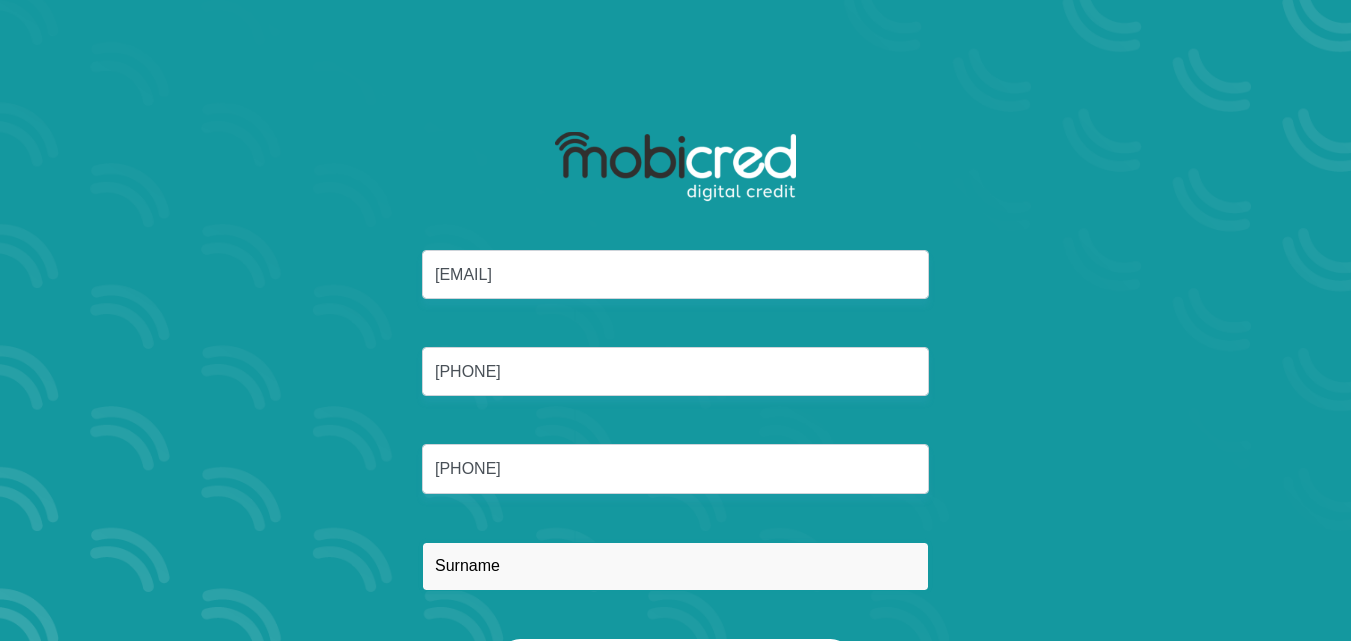 click at bounding box center [675, 566] 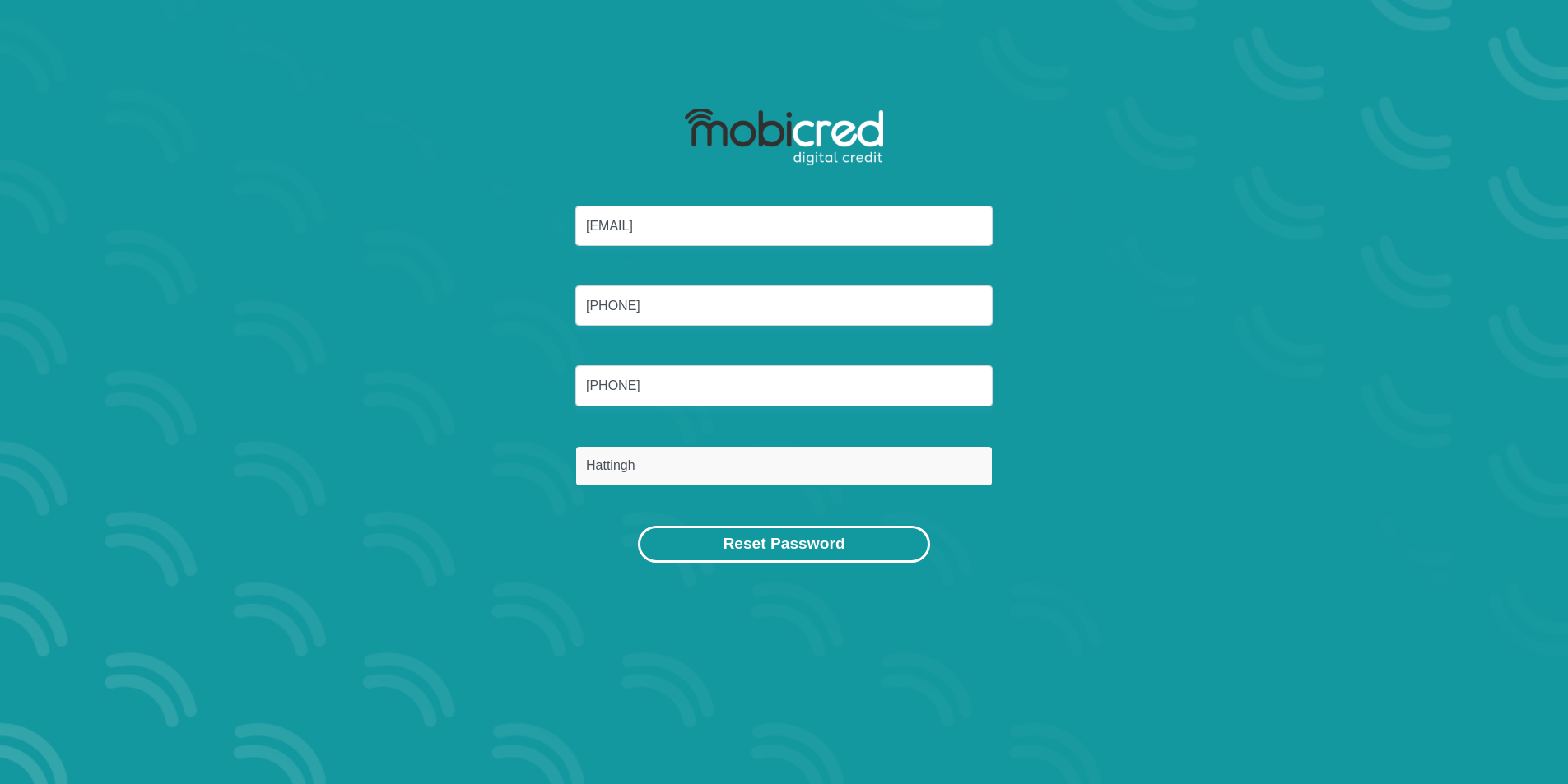 type on "Hattingh" 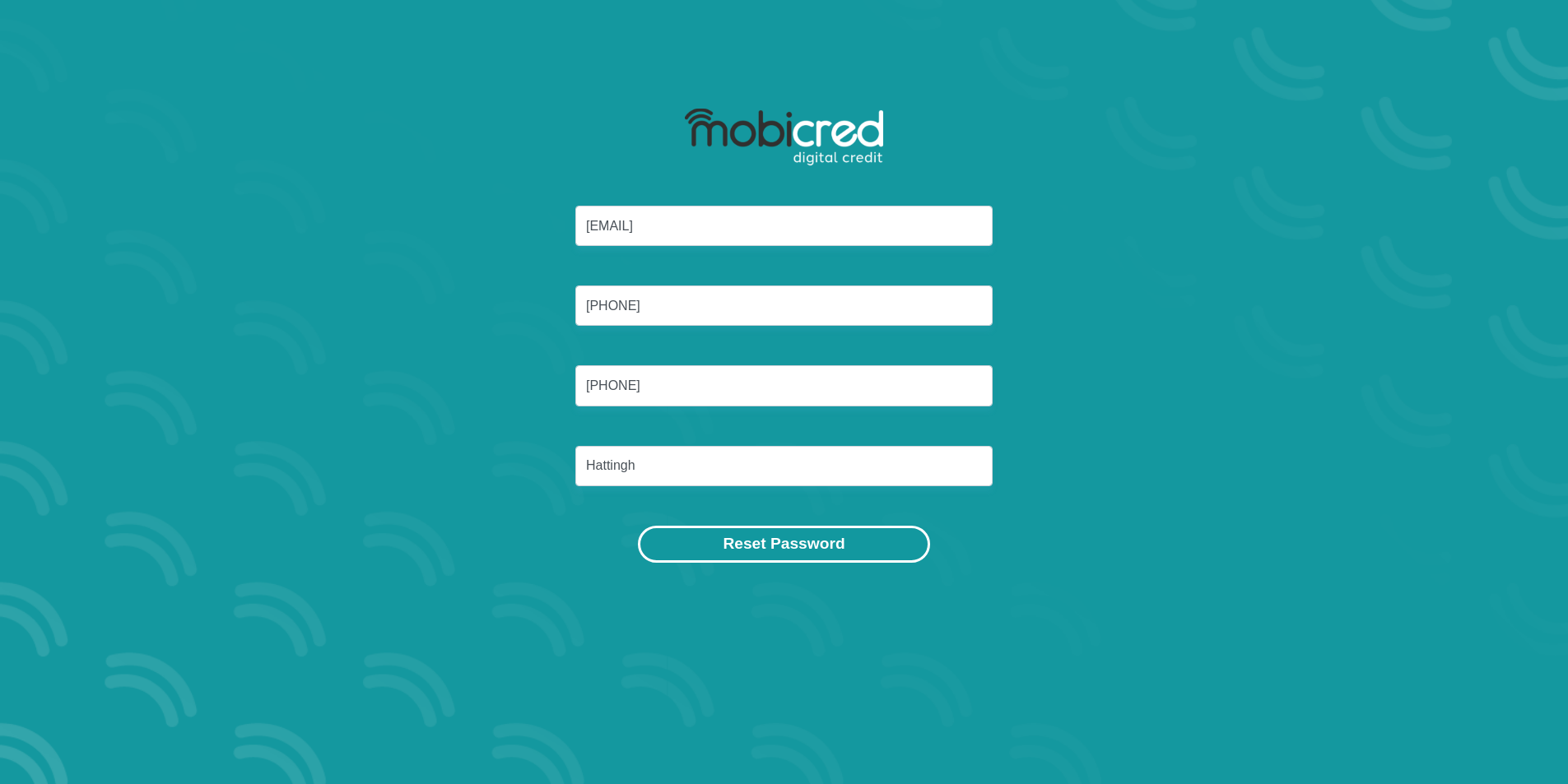 click on "Reset Password" at bounding box center (784, 544) 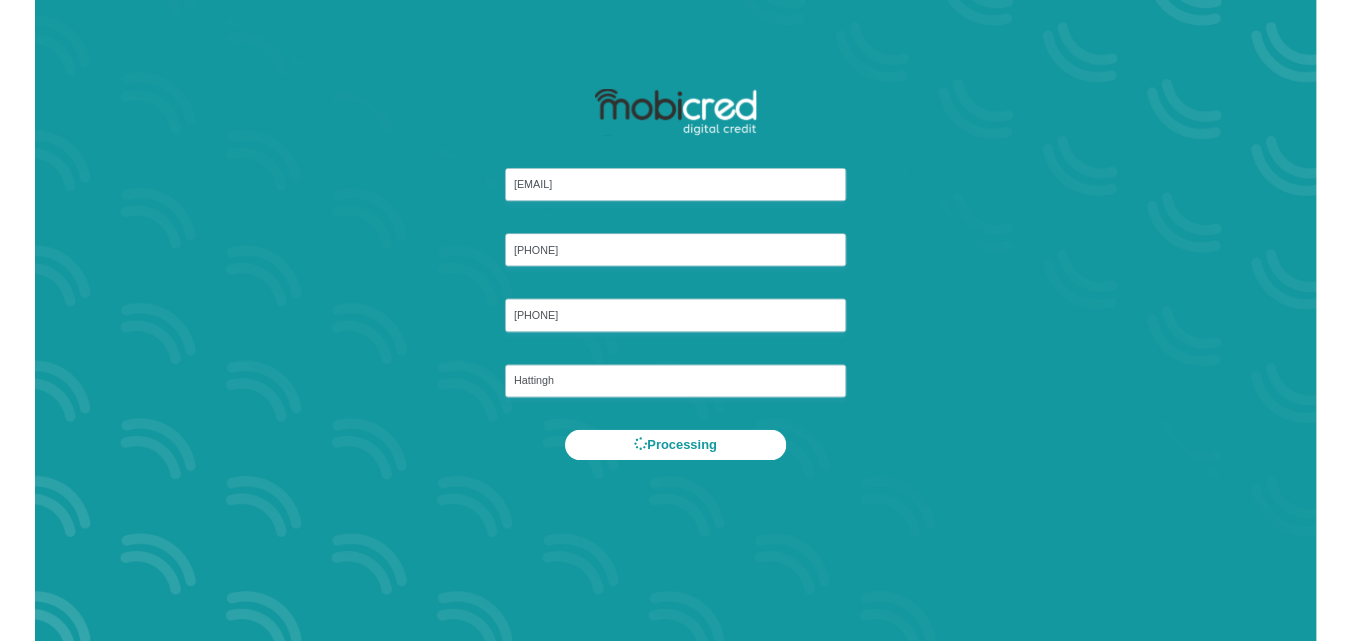 scroll, scrollTop: 0, scrollLeft: 0, axis: both 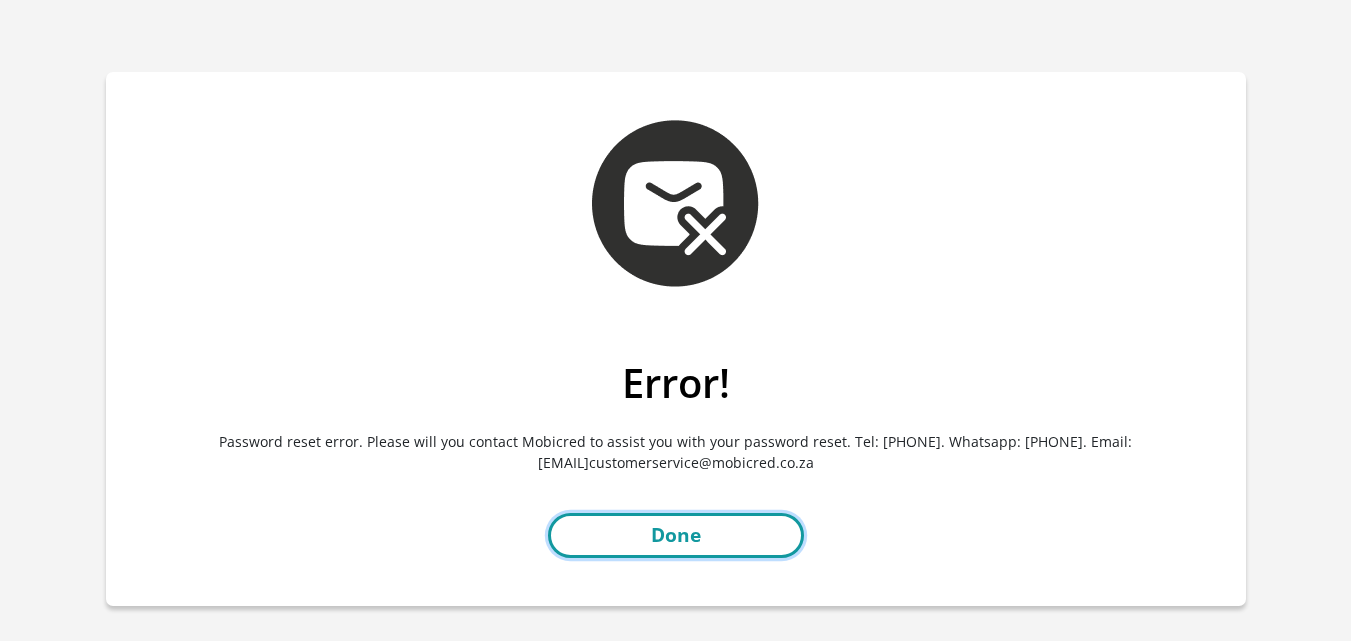 click on "Done" at bounding box center (676, 535) 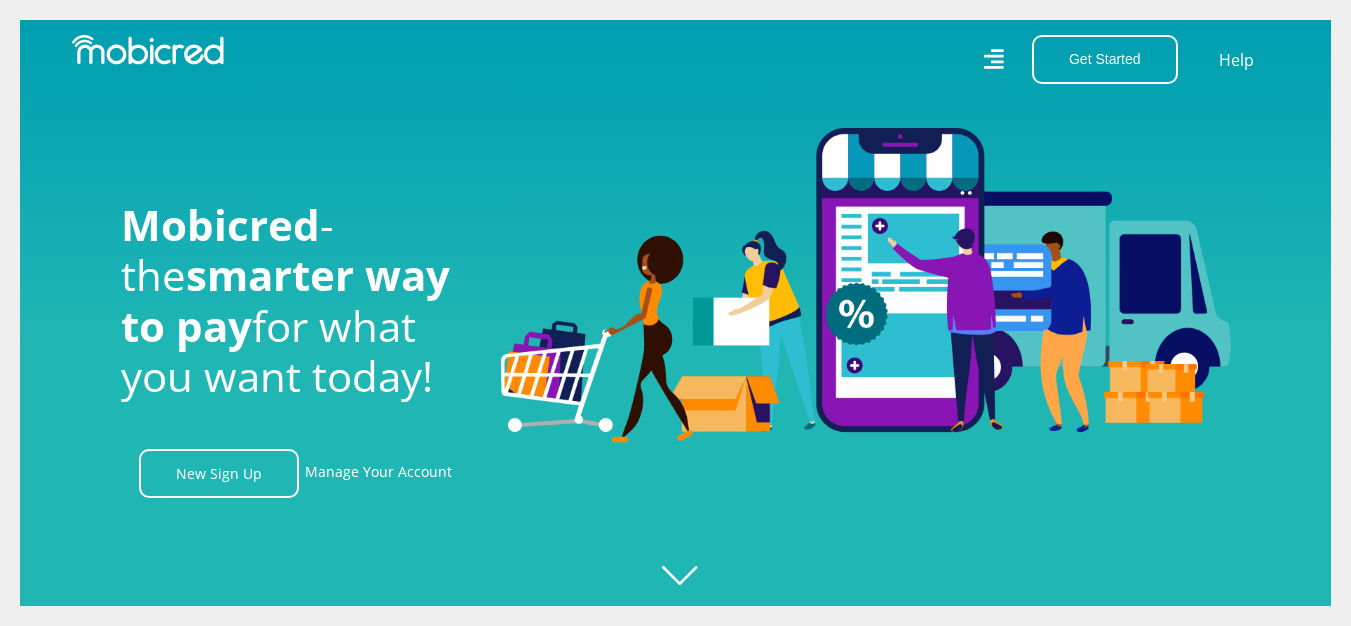 scroll, scrollTop: 0, scrollLeft: 0, axis: both 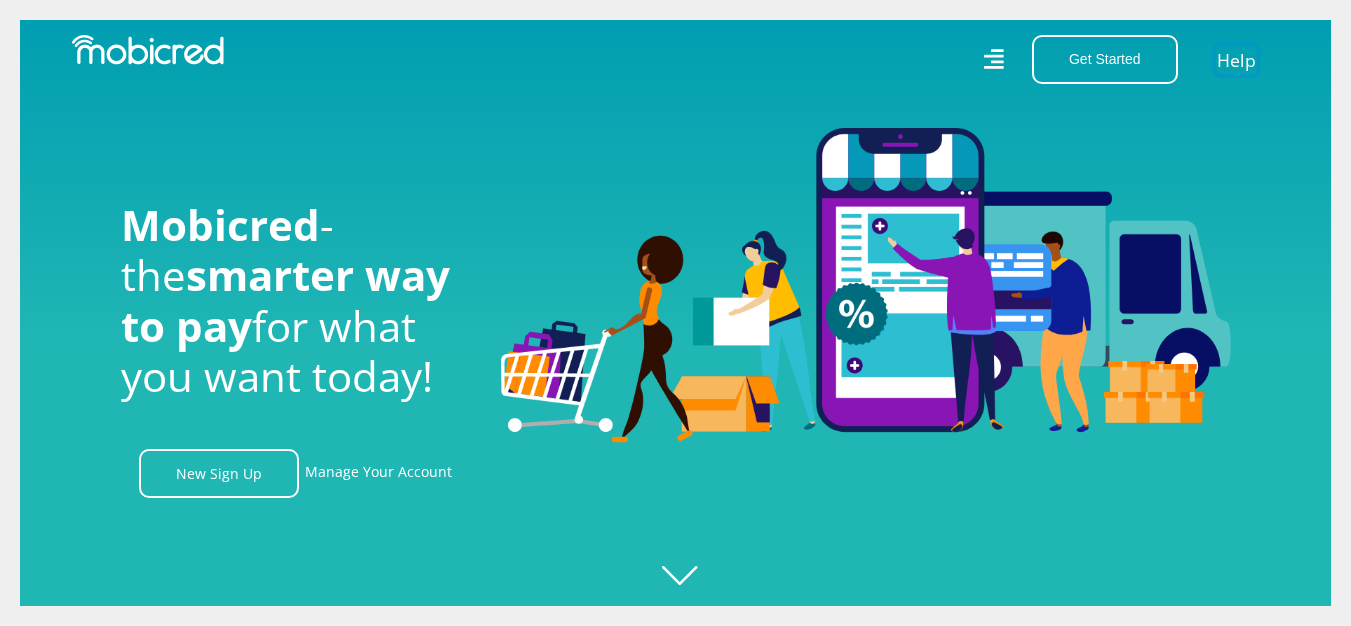 click on "Help" at bounding box center [1236, 59] 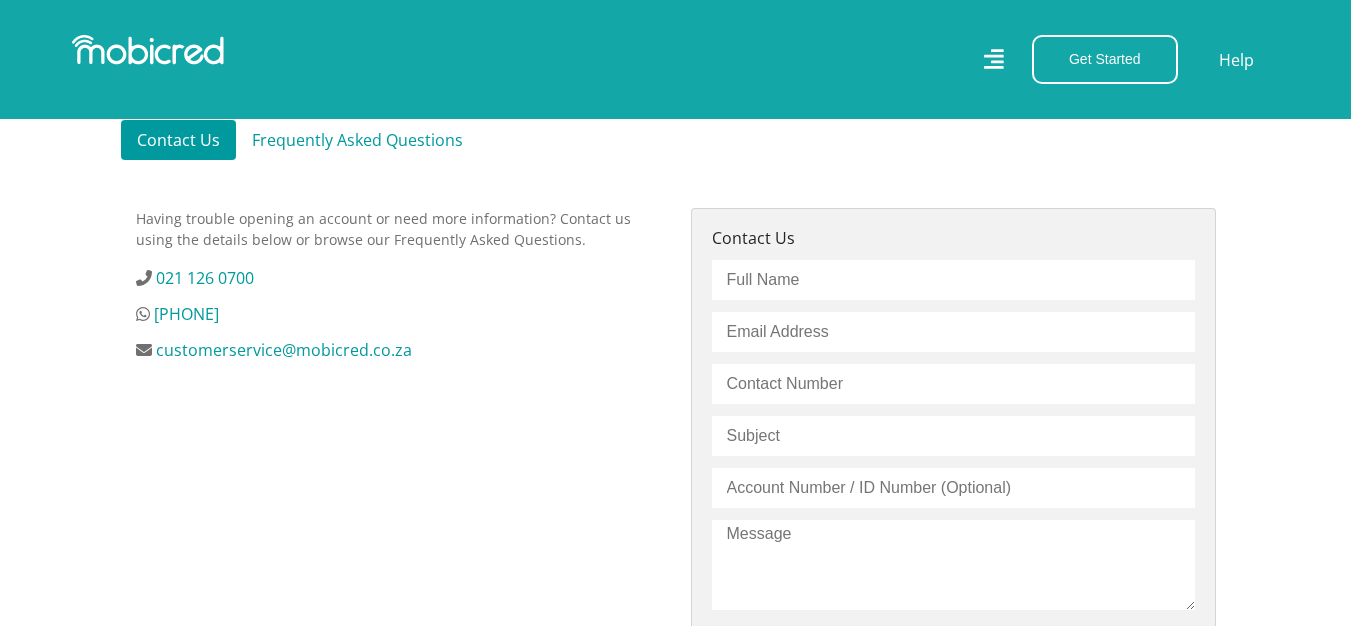 scroll, scrollTop: 600, scrollLeft: 0, axis: vertical 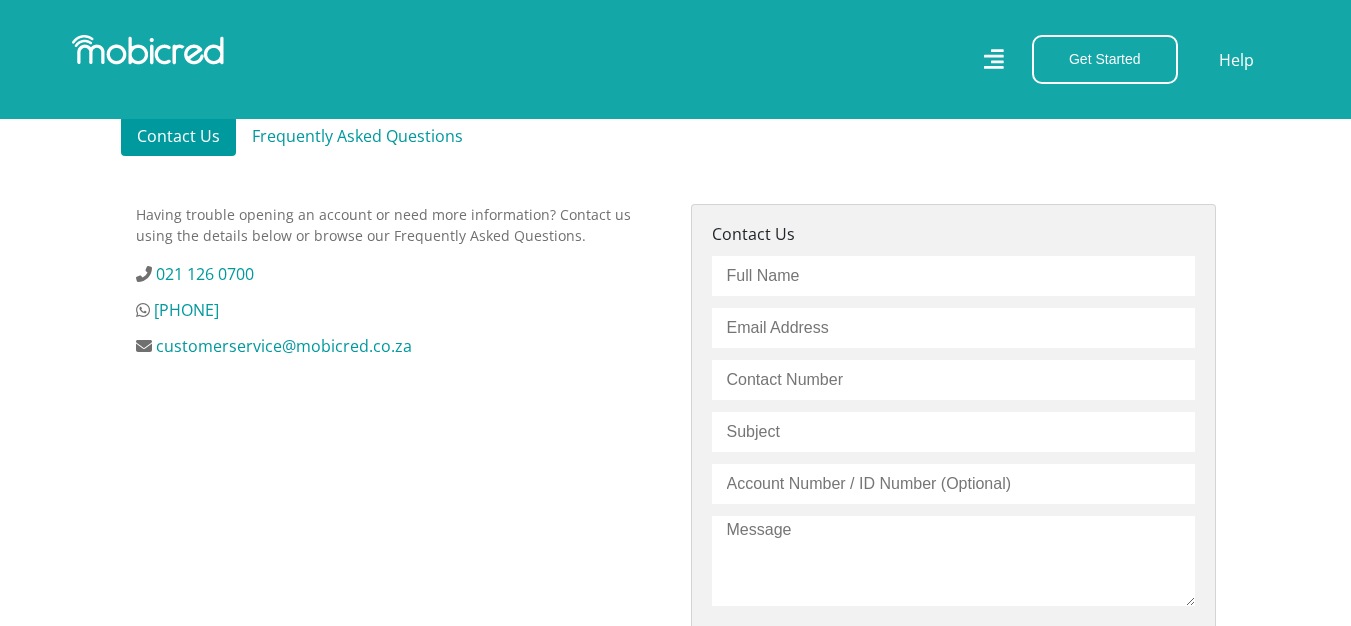 click at bounding box center [953, 276] 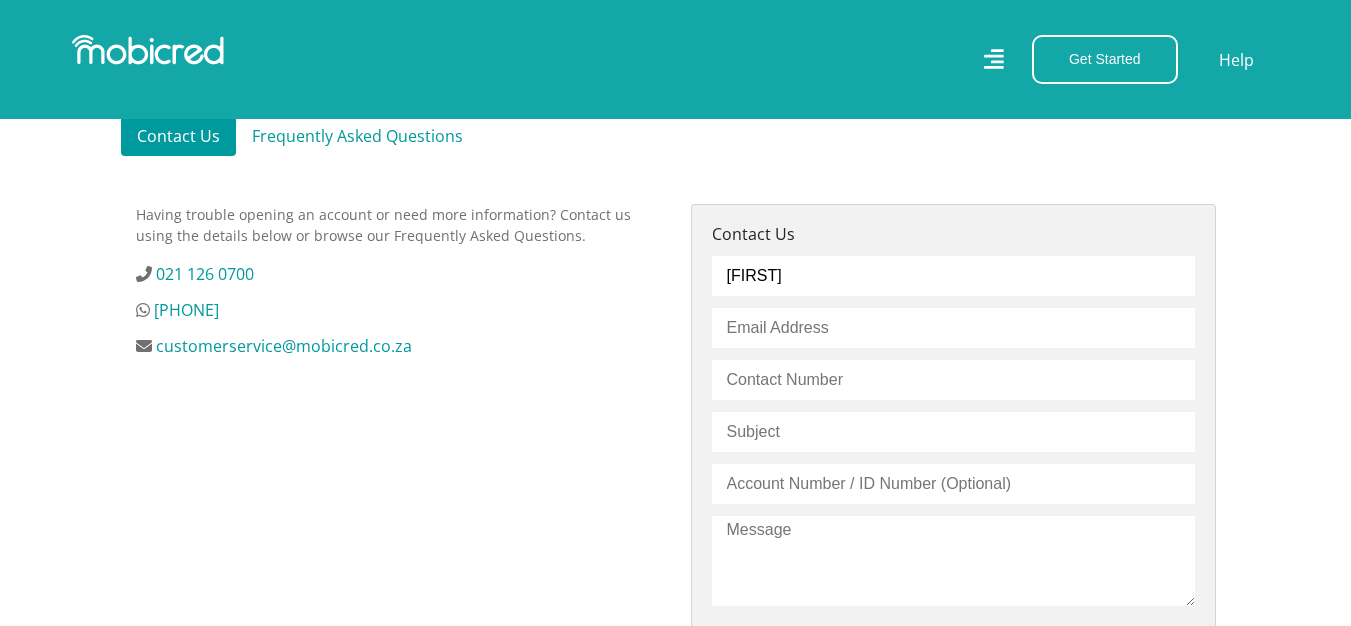 type on "leon" 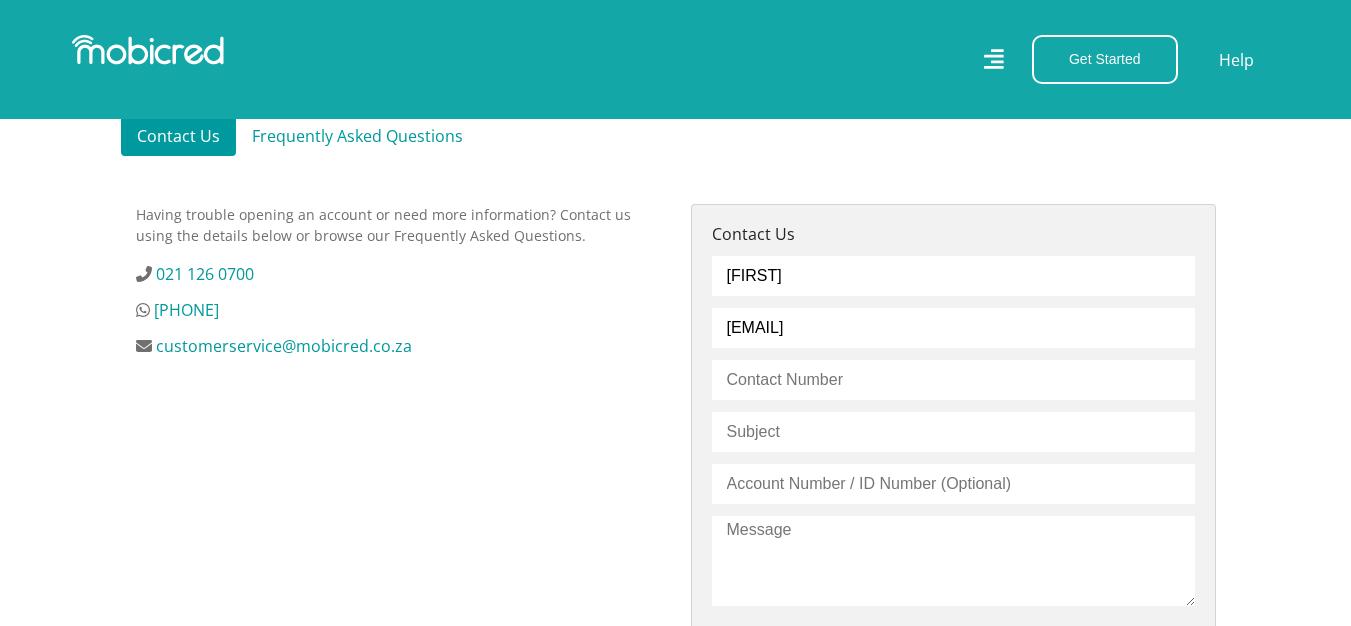 click at bounding box center (953, 380) 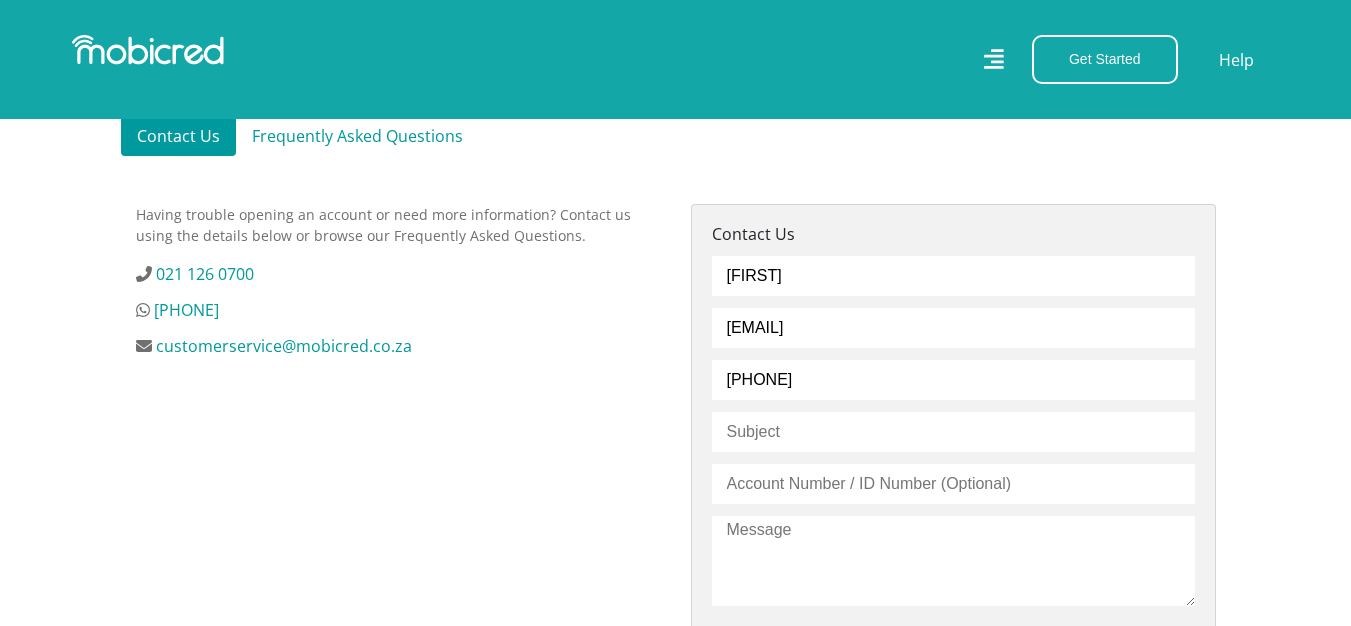 click at bounding box center [953, 432] 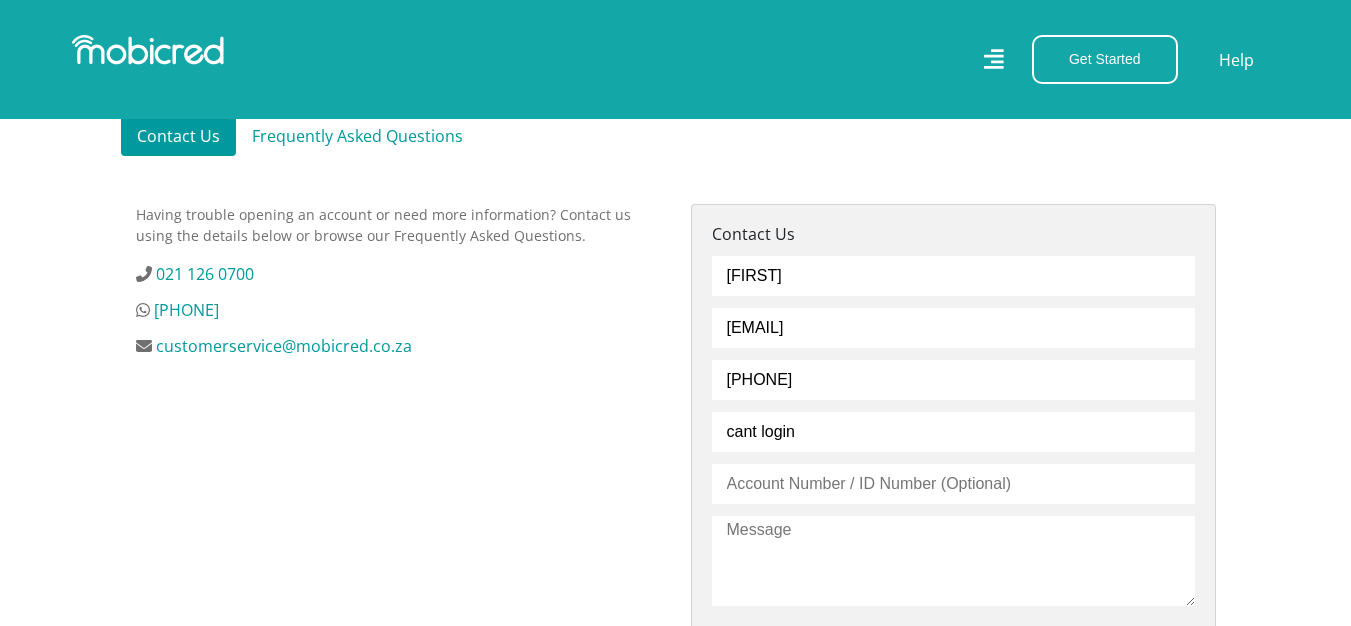 type on "cant login" 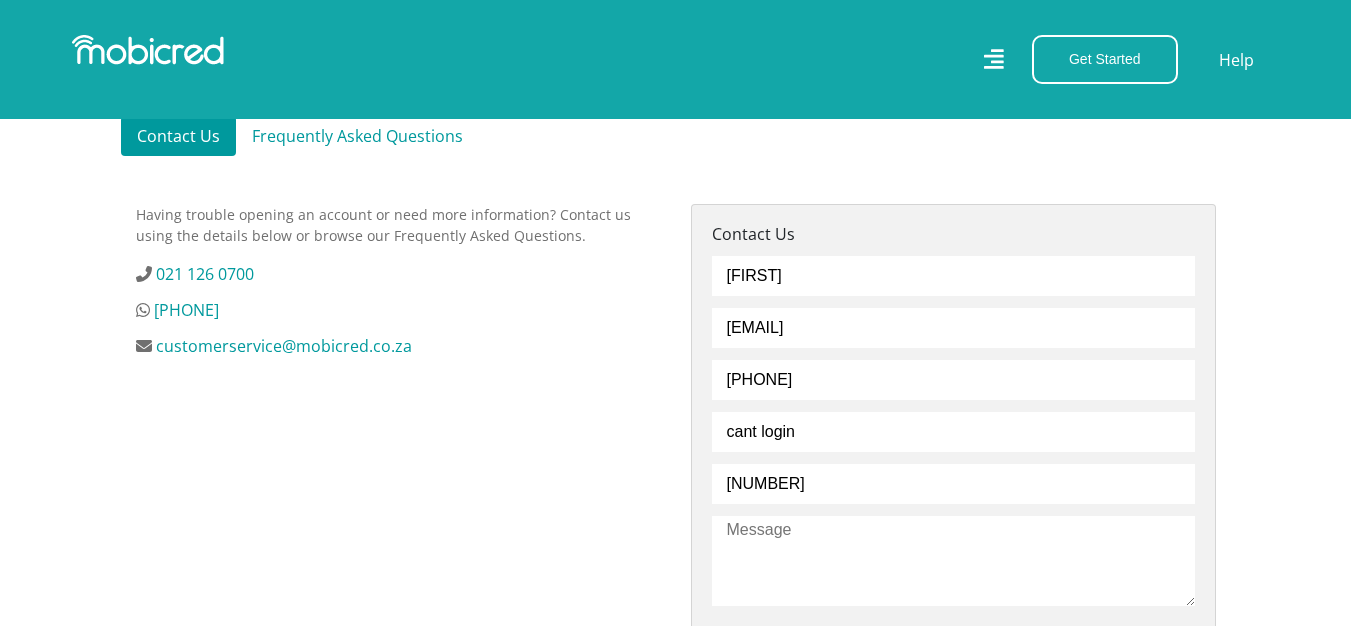type on "8811225252081" 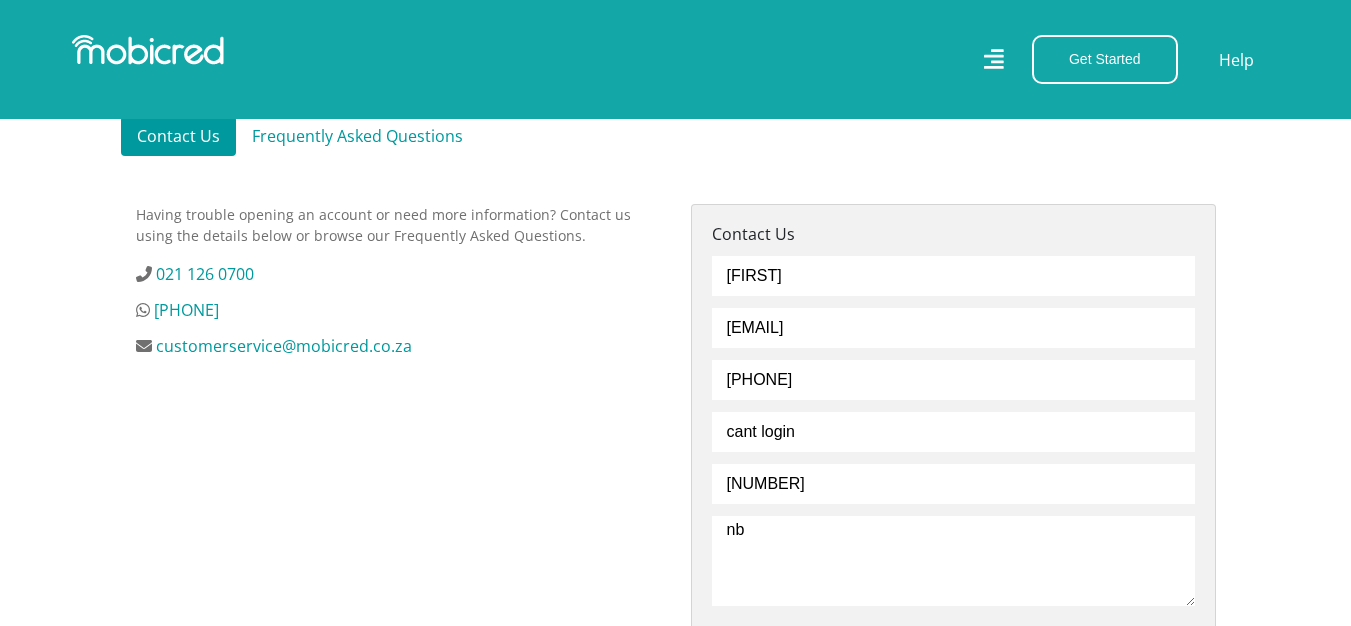 type on "n" 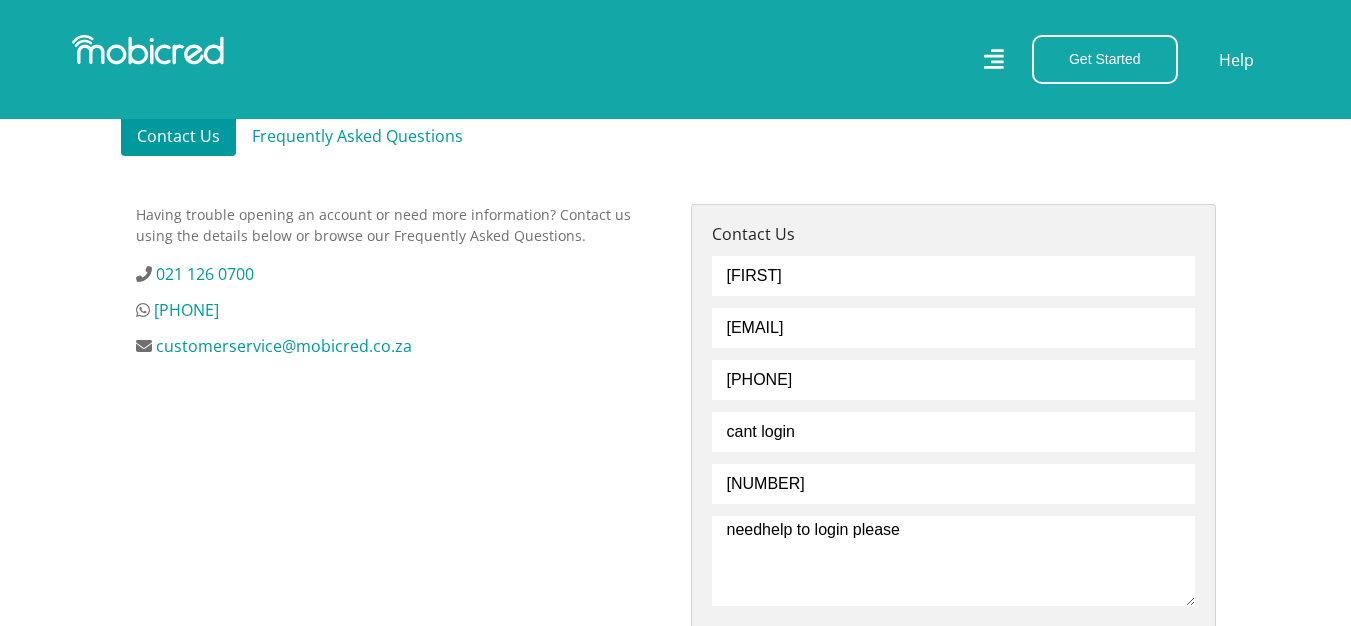 scroll, scrollTop: 1000, scrollLeft: 0, axis: vertical 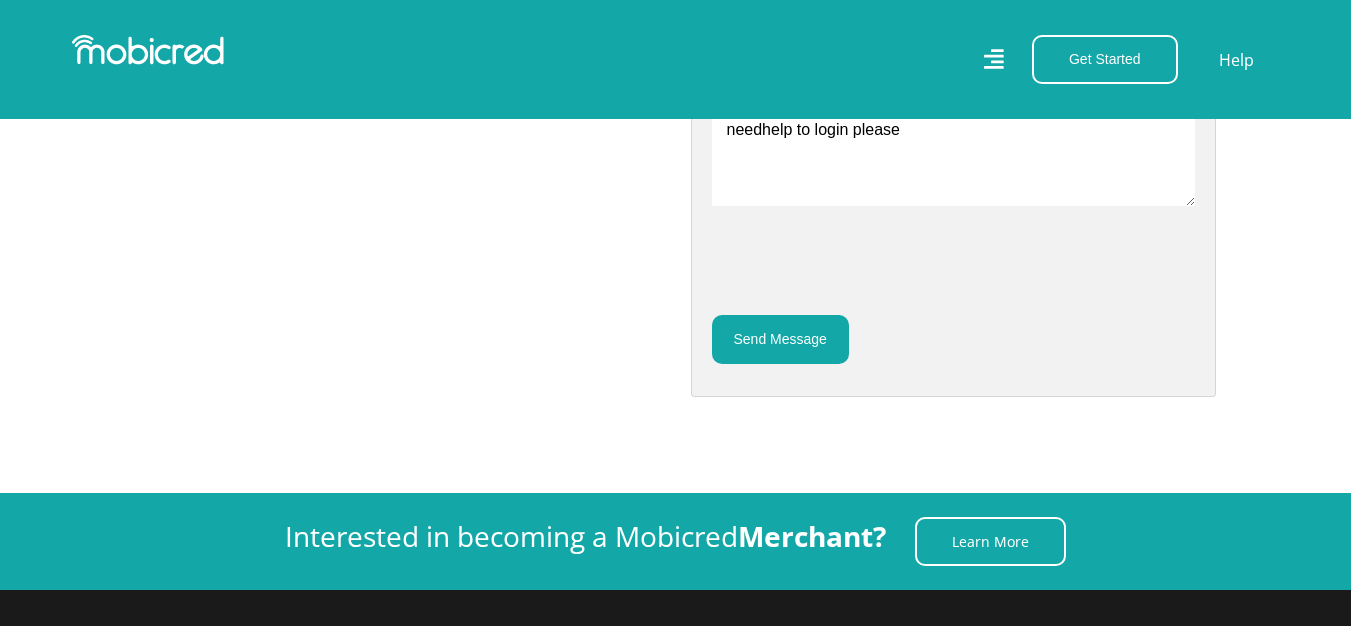 type on "needhelp to login please" 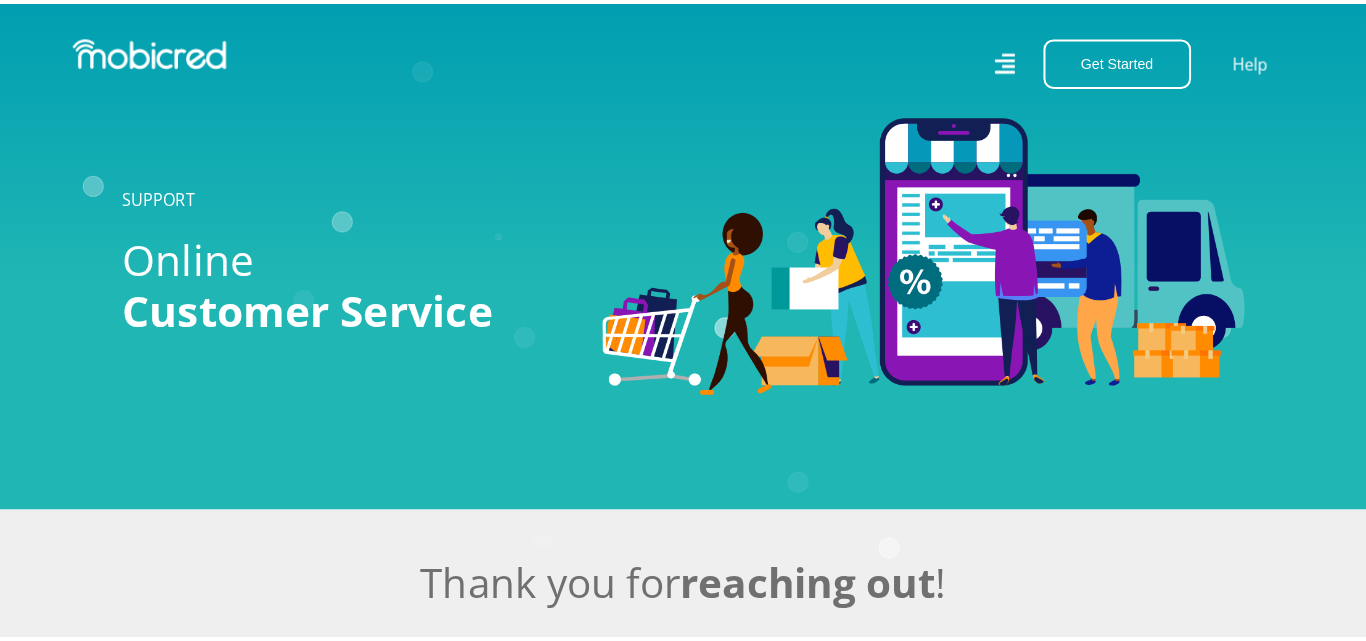 scroll, scrollTop: 0, scrollLeft: 0, axis: both 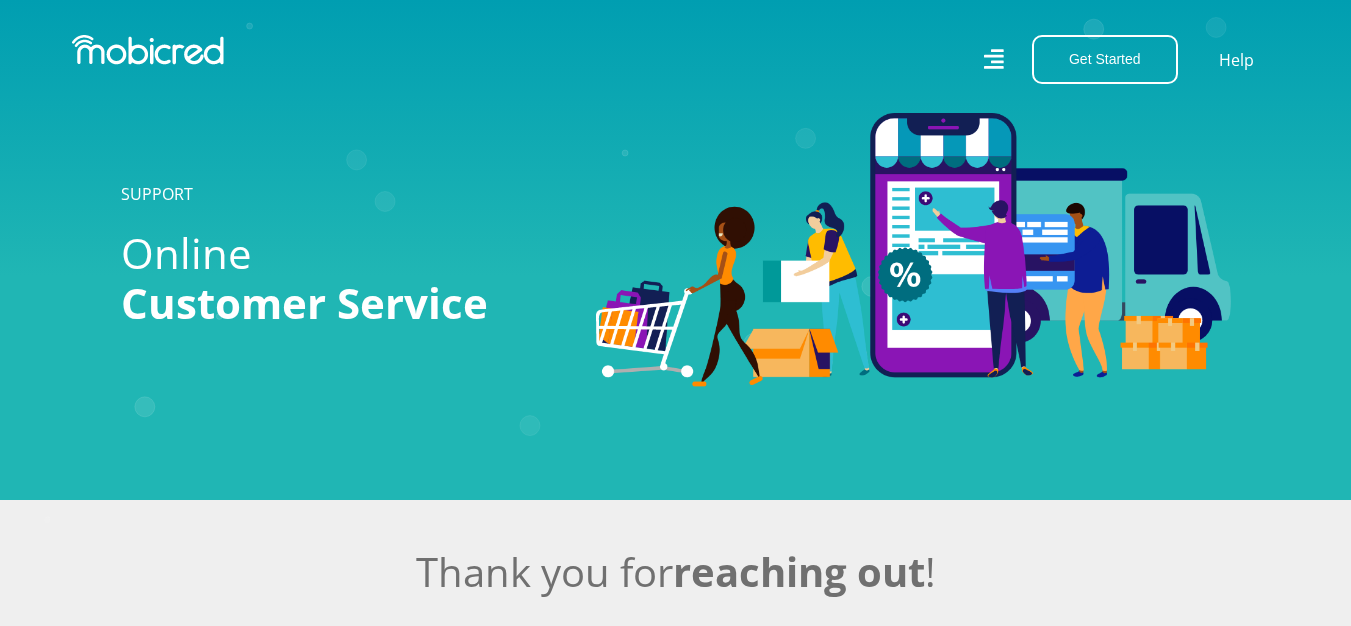 click 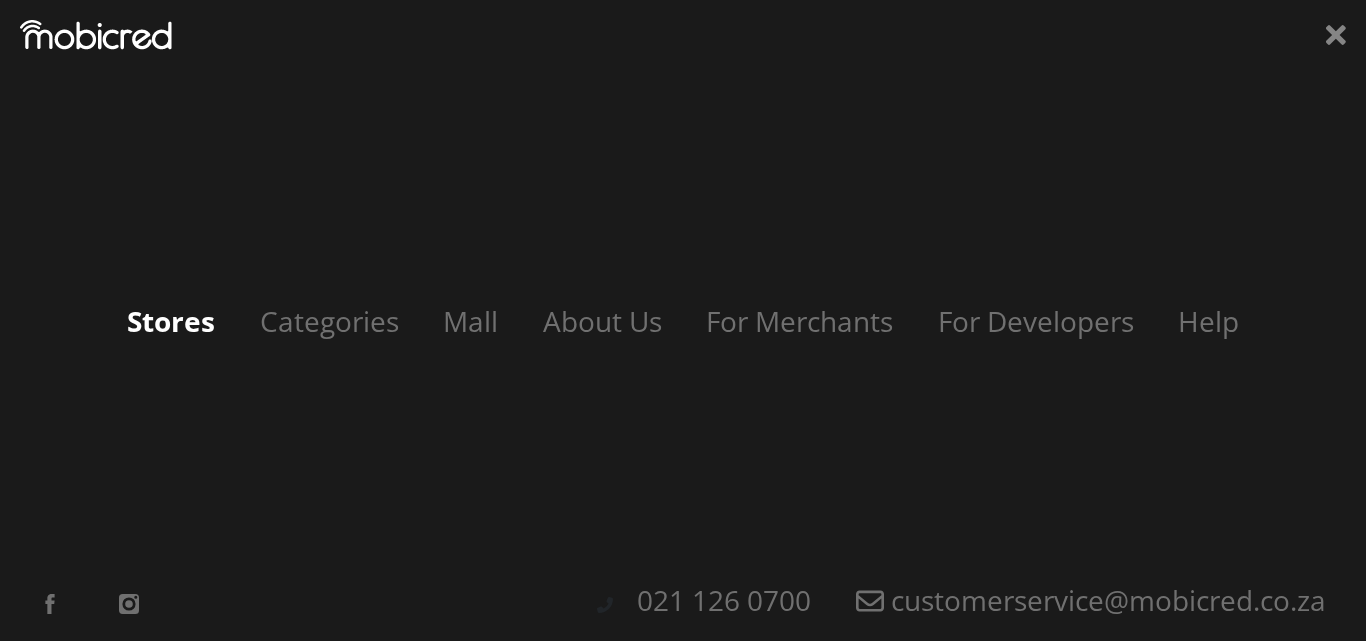 click on "Stores" at bounding box center [171, 321] 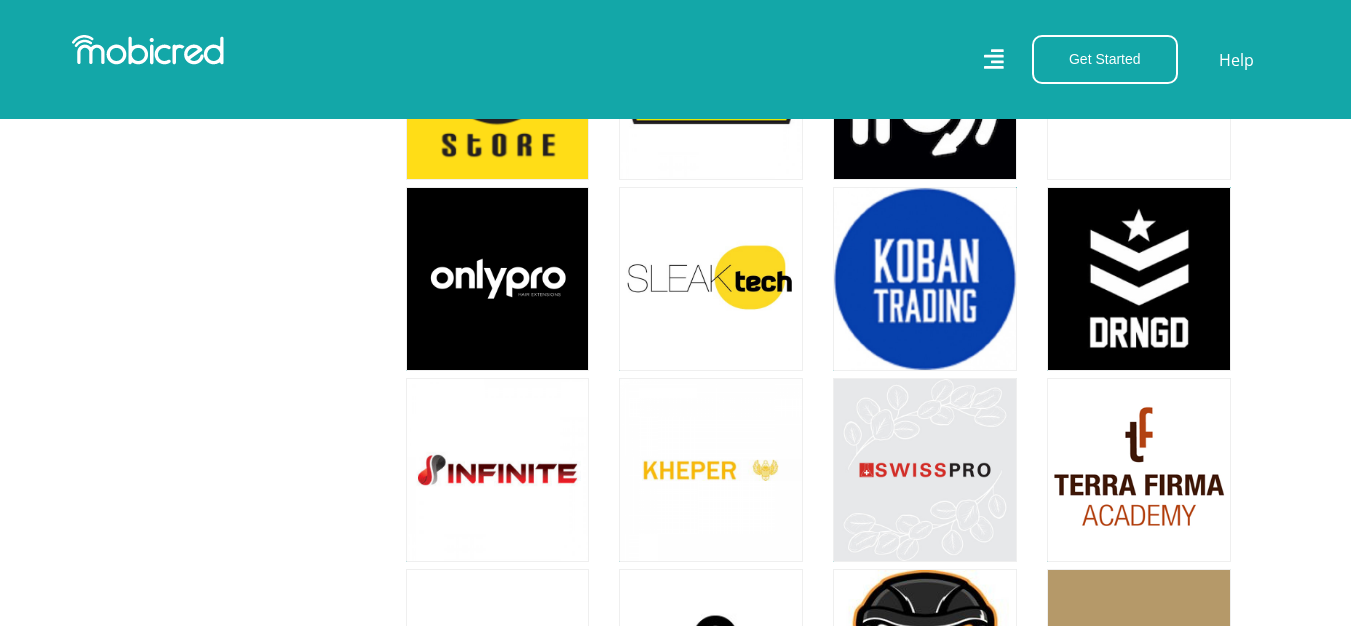 scroll, scrollTop: 7500, scrollLeft: 0, axis: vertical 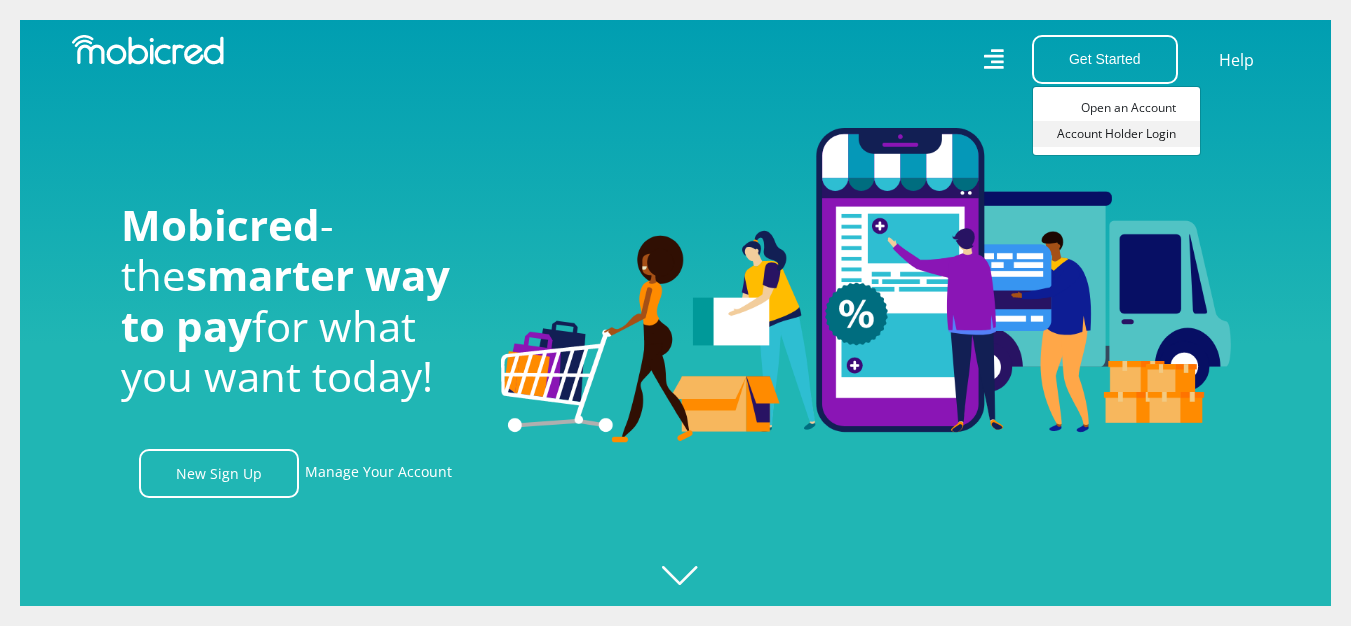 click on "Account Holder Login" at bounding box center (1116, 134) 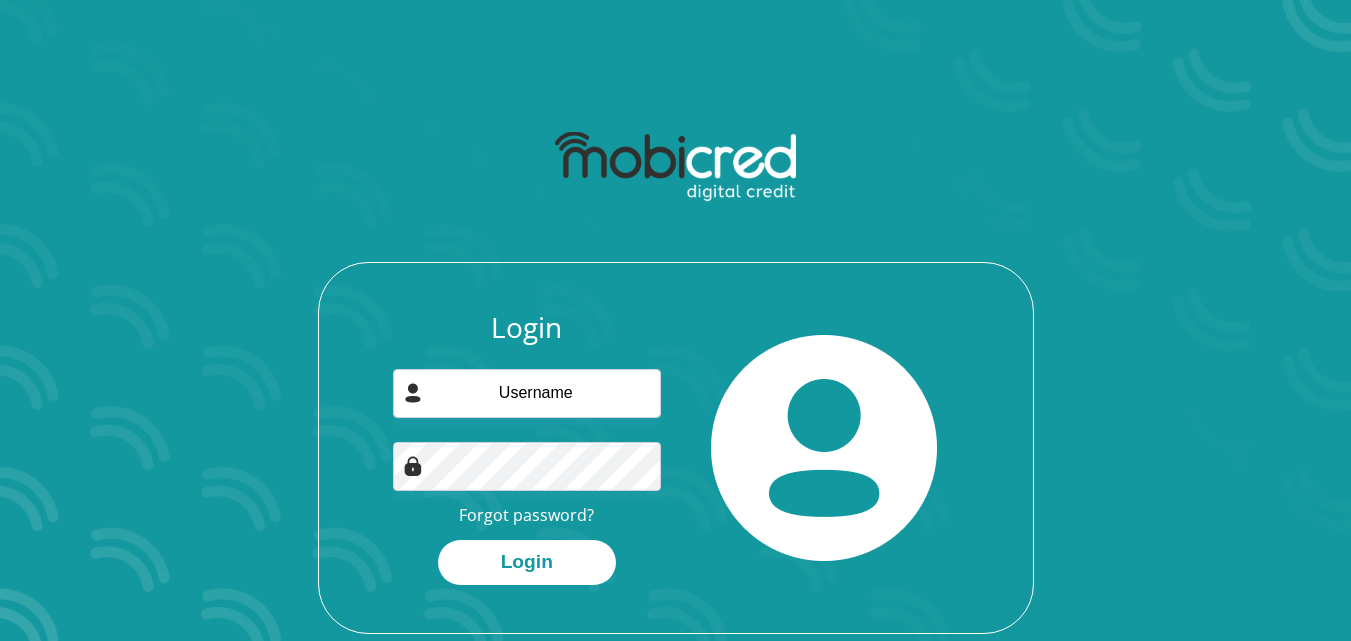 scroll, scrollTop: 0, scrollLeft: 0, axis: both 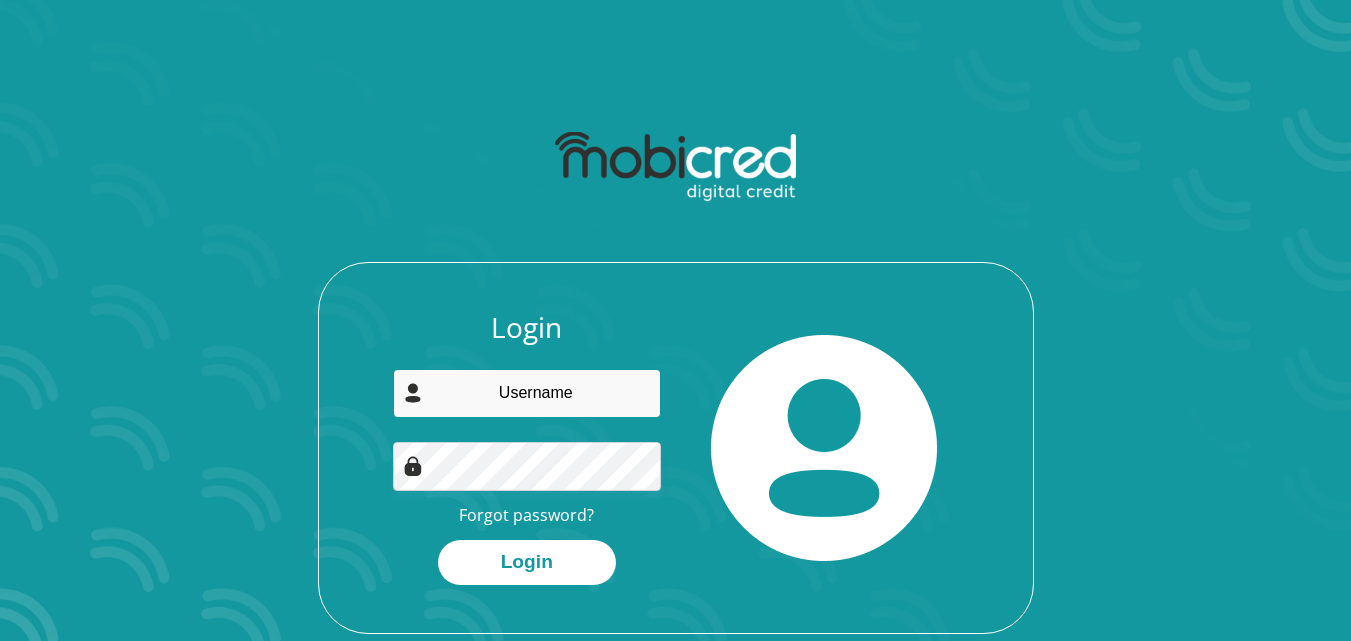 click at bounding box center [527, 393] 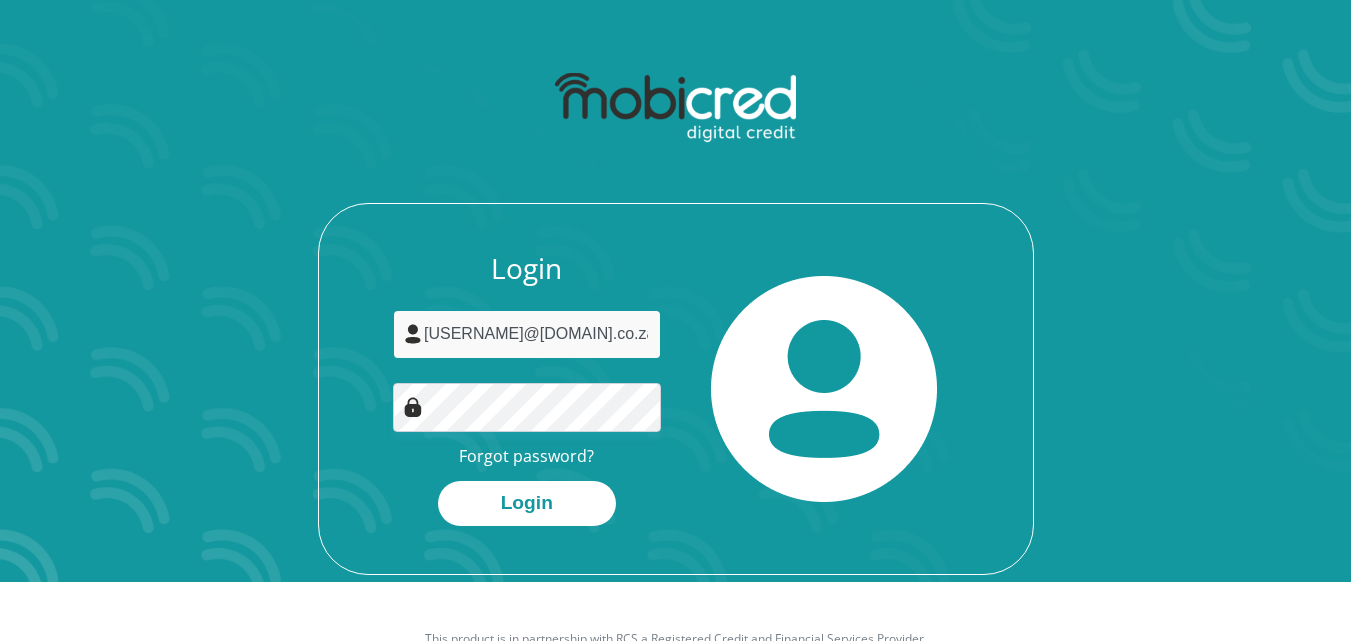 scroll, scrollTop: 14, scrollLeft: 0, axis: vertical 